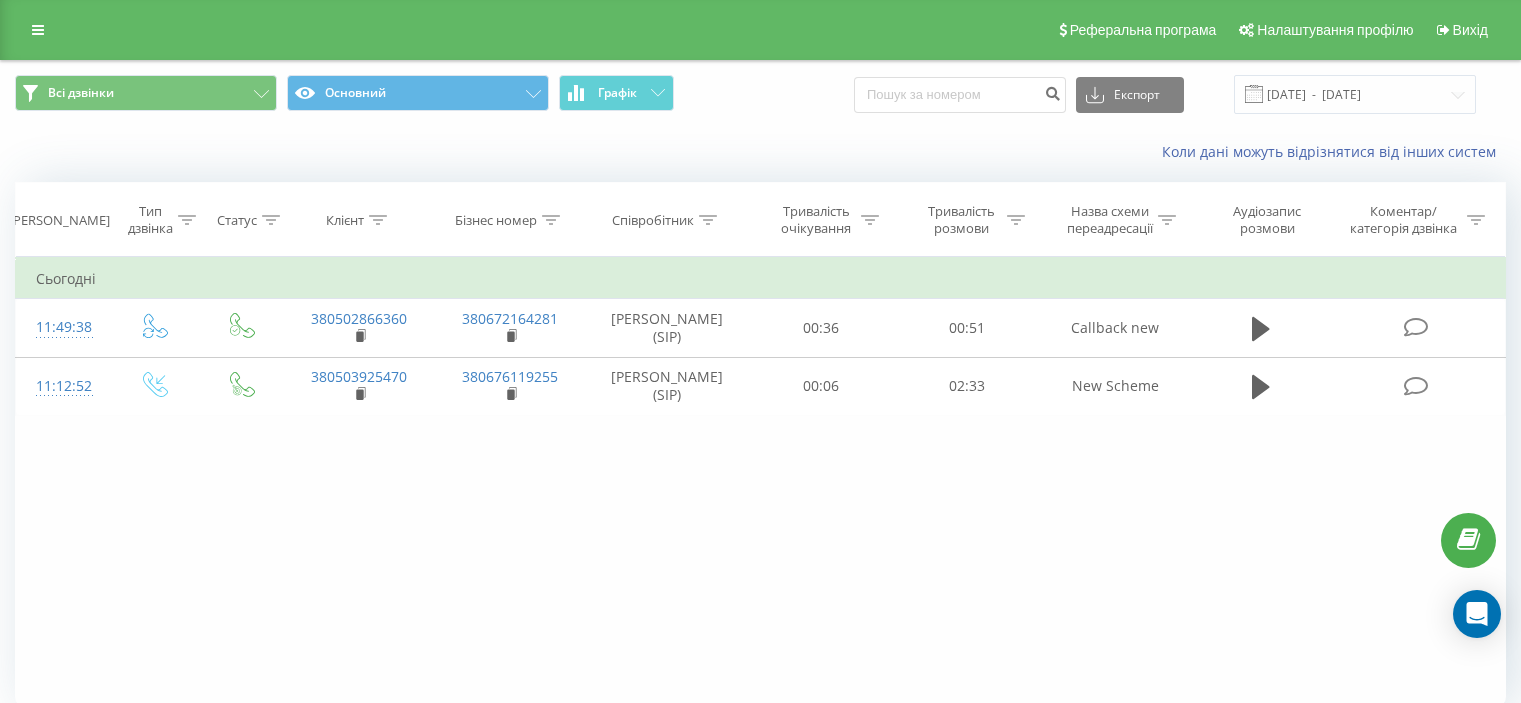 scroll, scrollTop: 0, scrollLeft: 0, axis: both 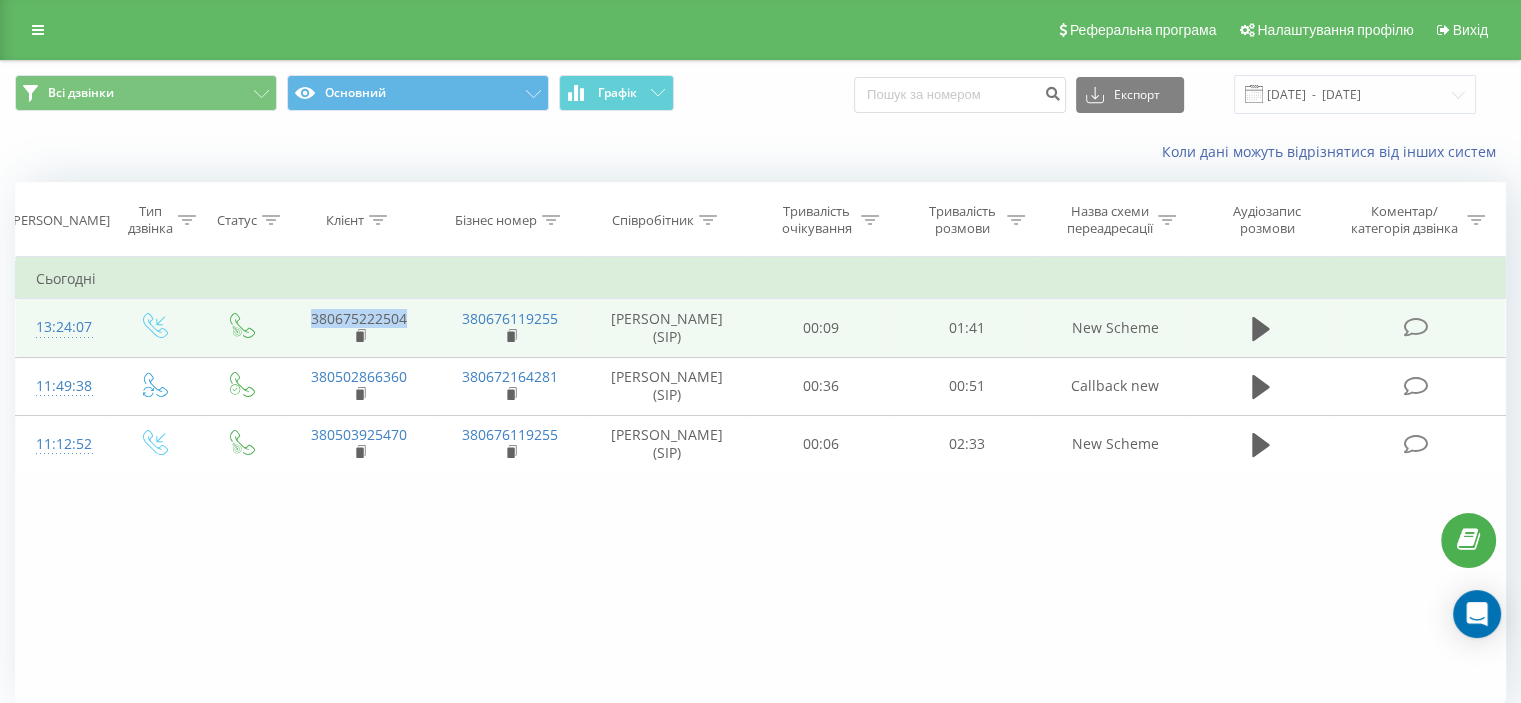 drag, startPoint x: 416, startPoint y: 316, endPoint x: 310, endPoint y: 319, distance: 106.04244 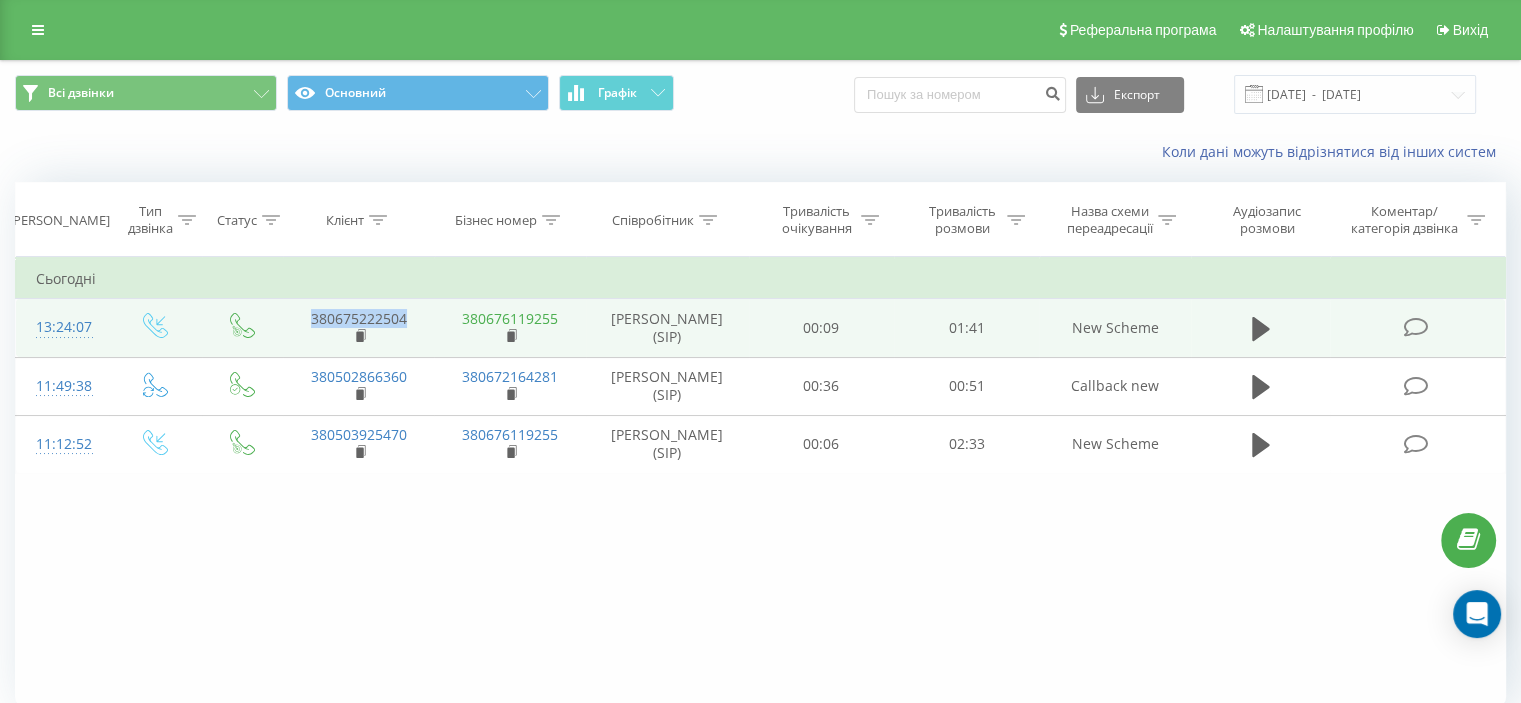 copy on "380675222504" 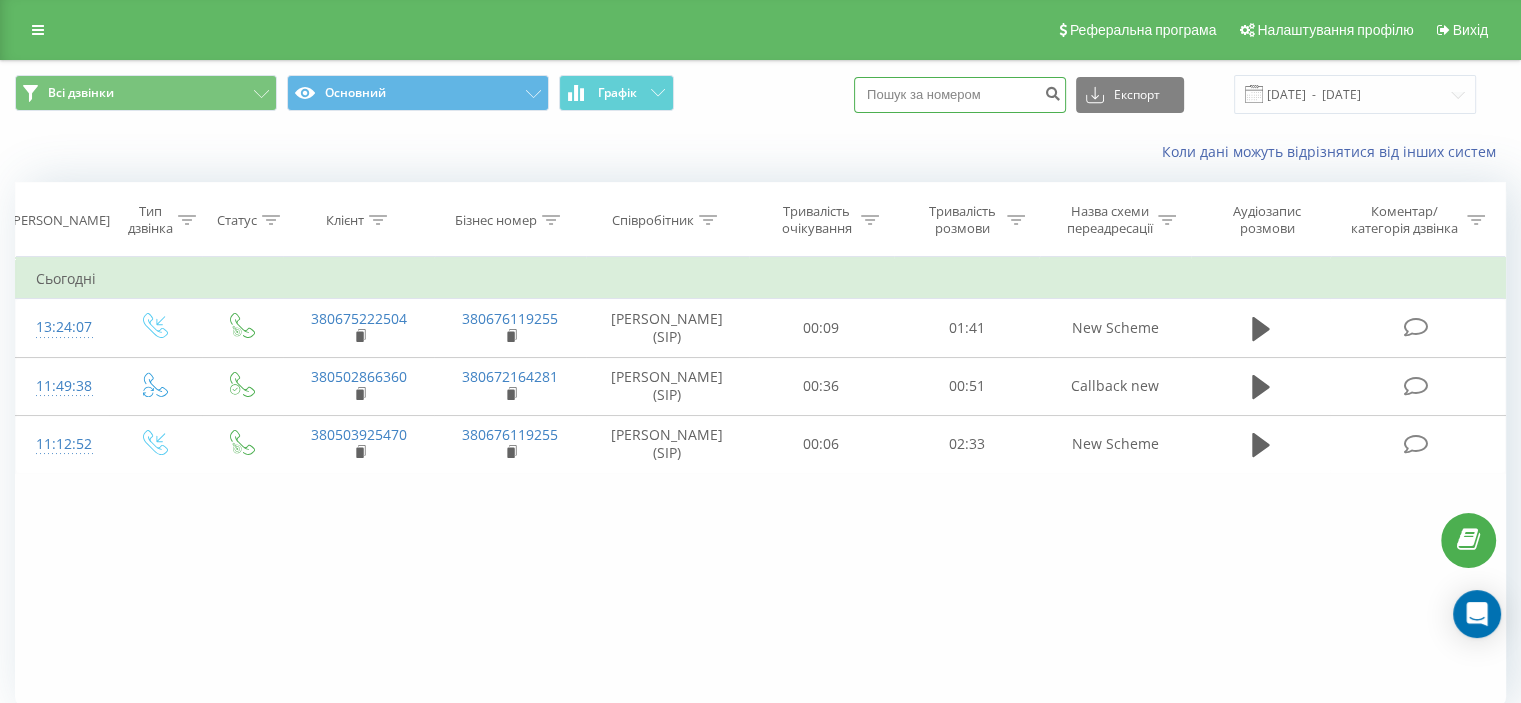 click at bounding box center (960, 95) 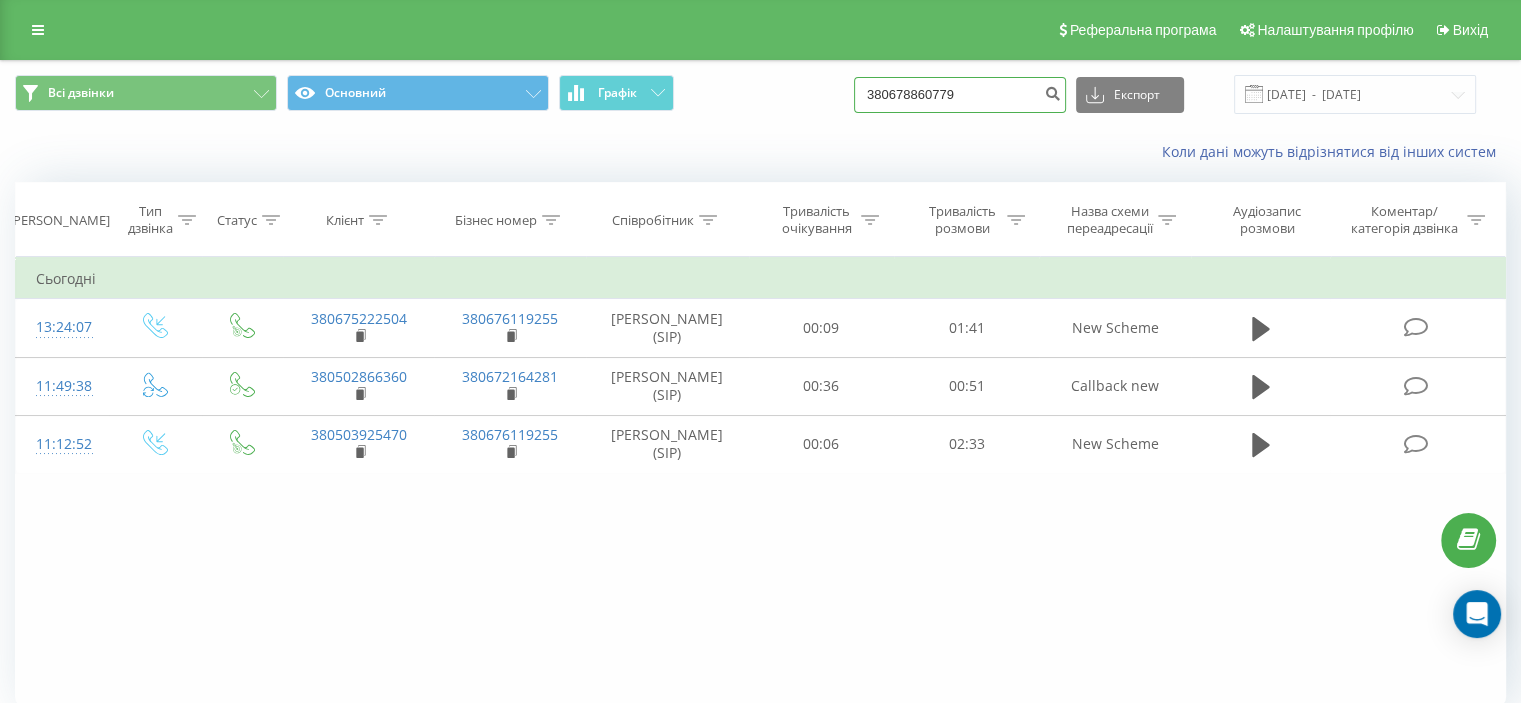 type on "380678860779" 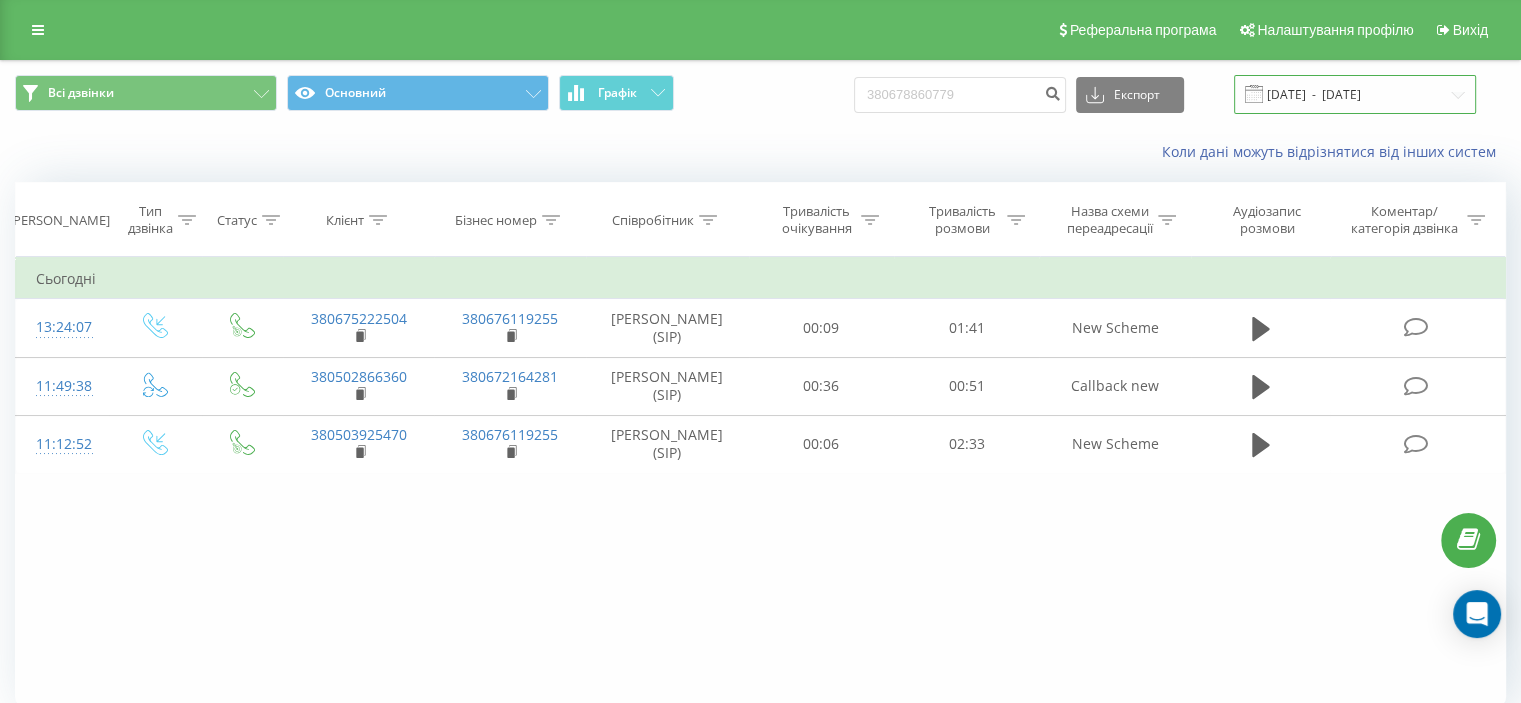 click on "10.07.2025  -  10.07.2025" at bounding box center (1355, 94) 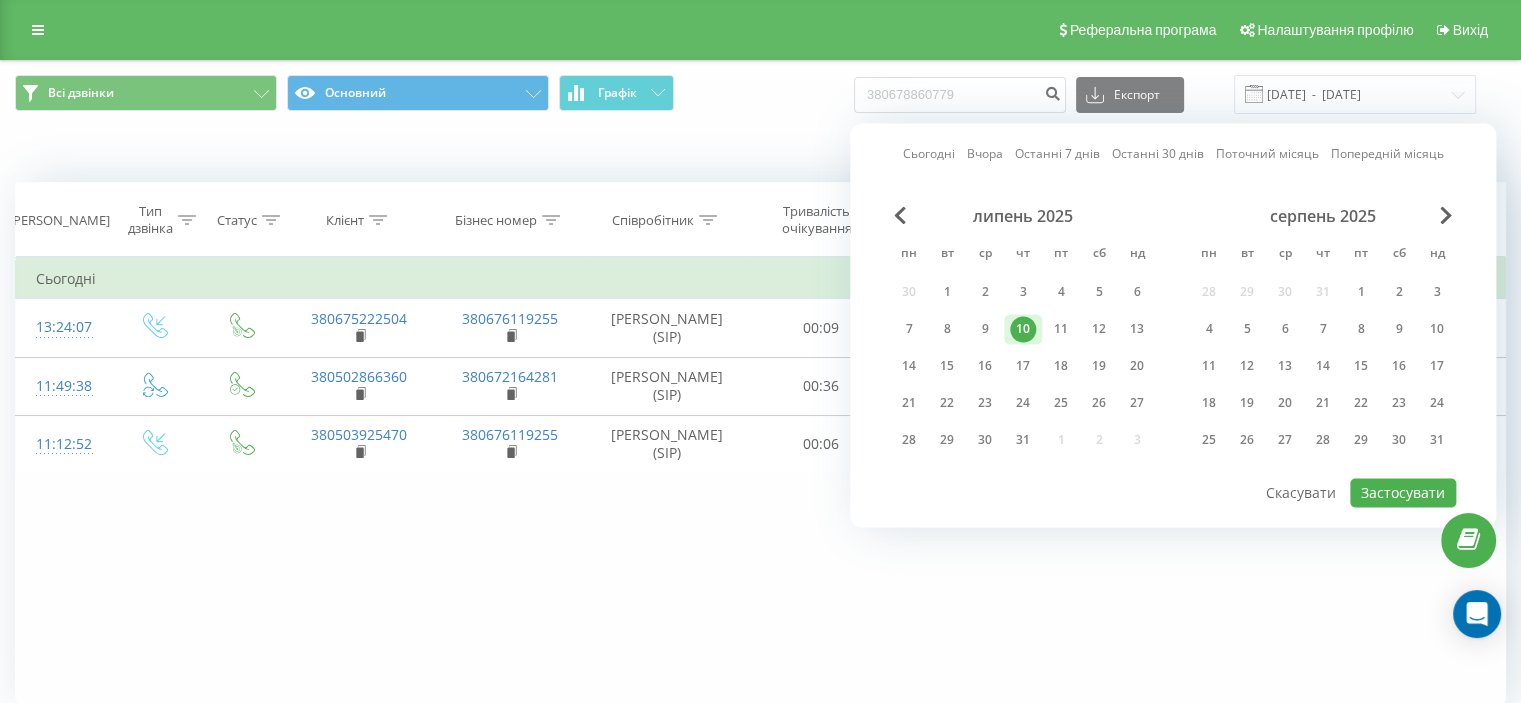 click on "липень 2025" at bounding box center [1023, 216] 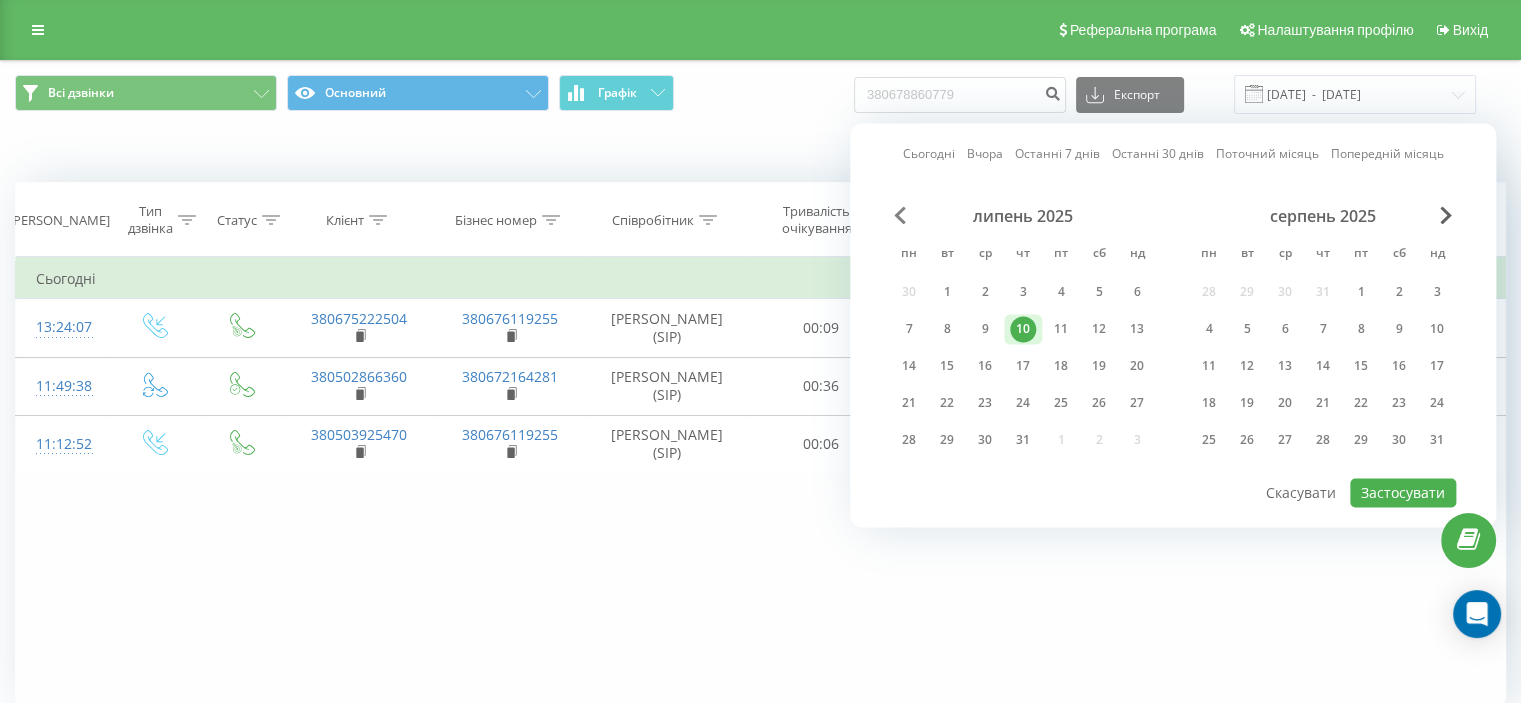 click at bounding box center [900, 215] 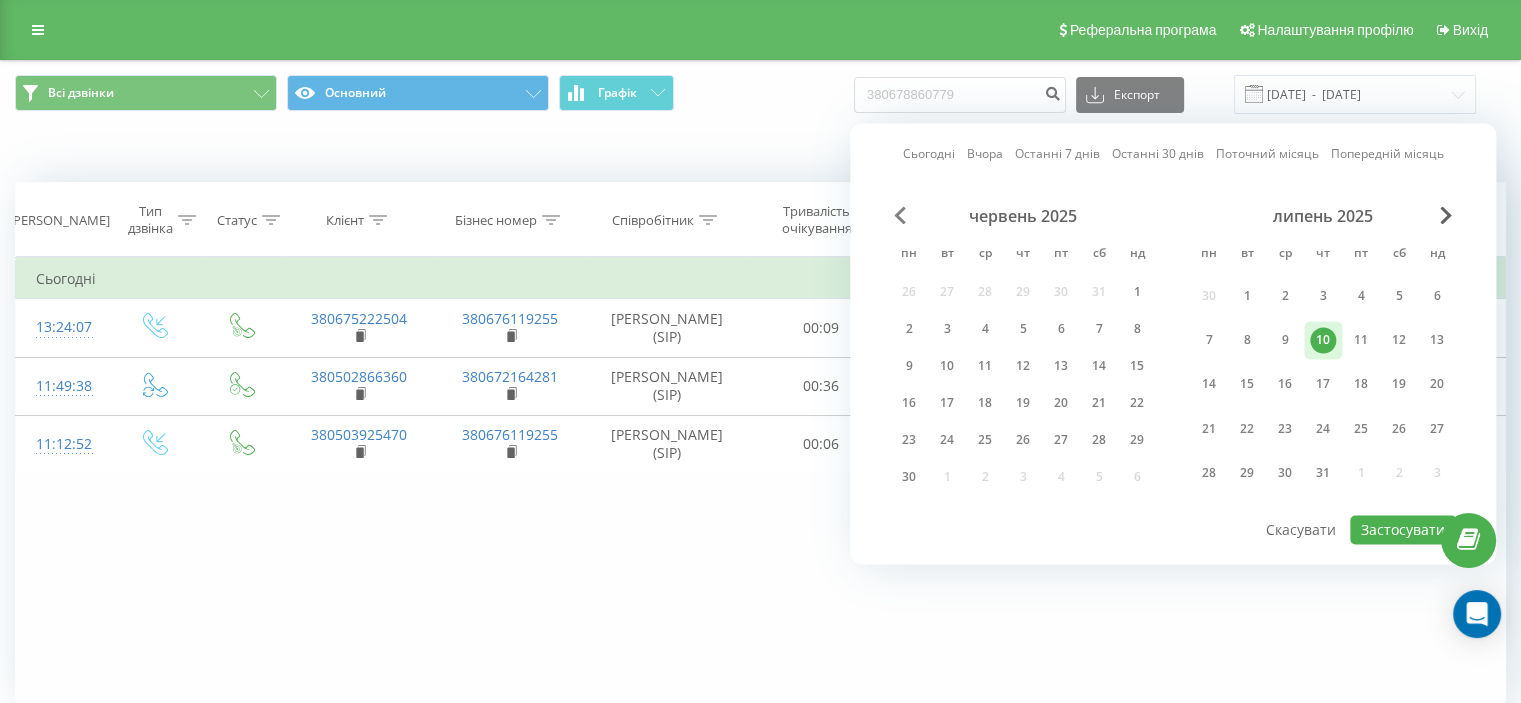 click at bounding box center (900, 215) 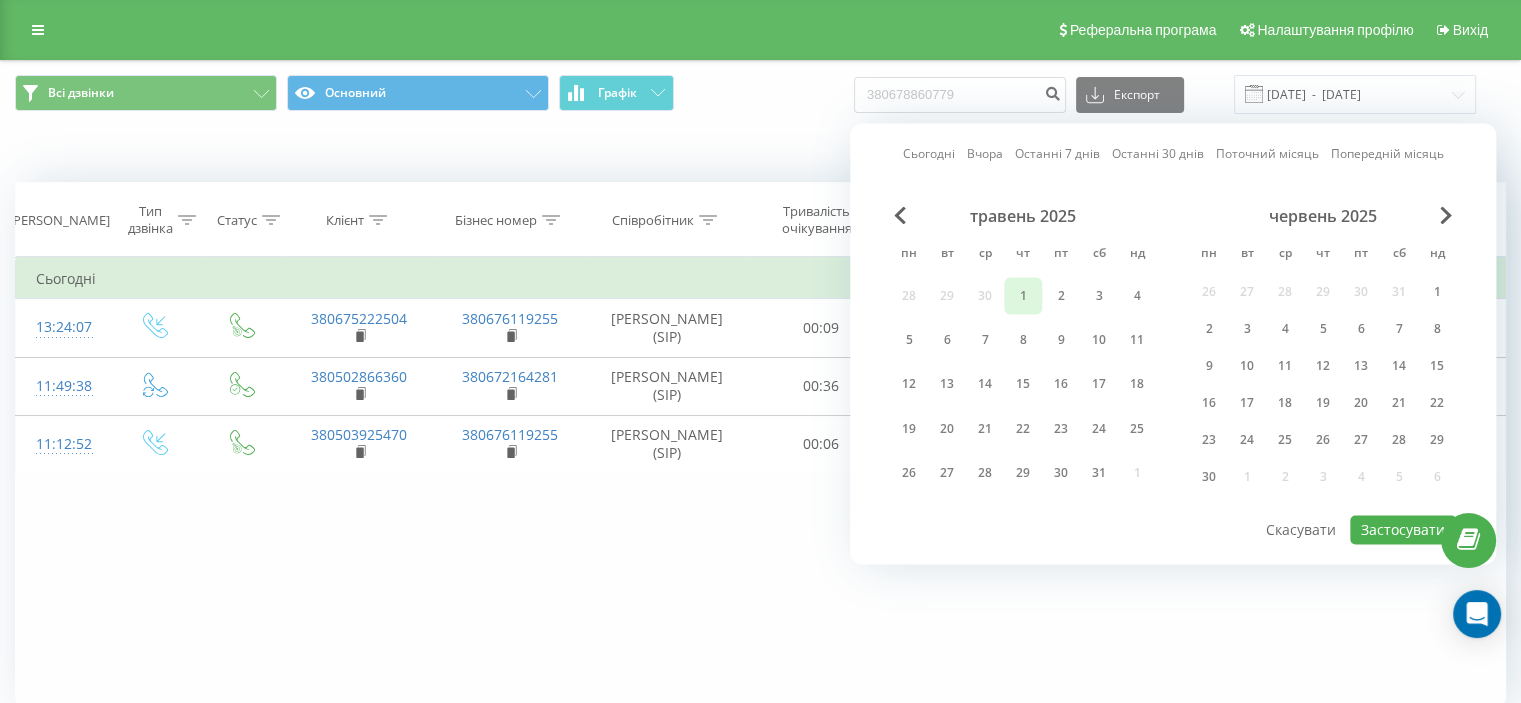 click on "1" at bounding box center [1023, 296] 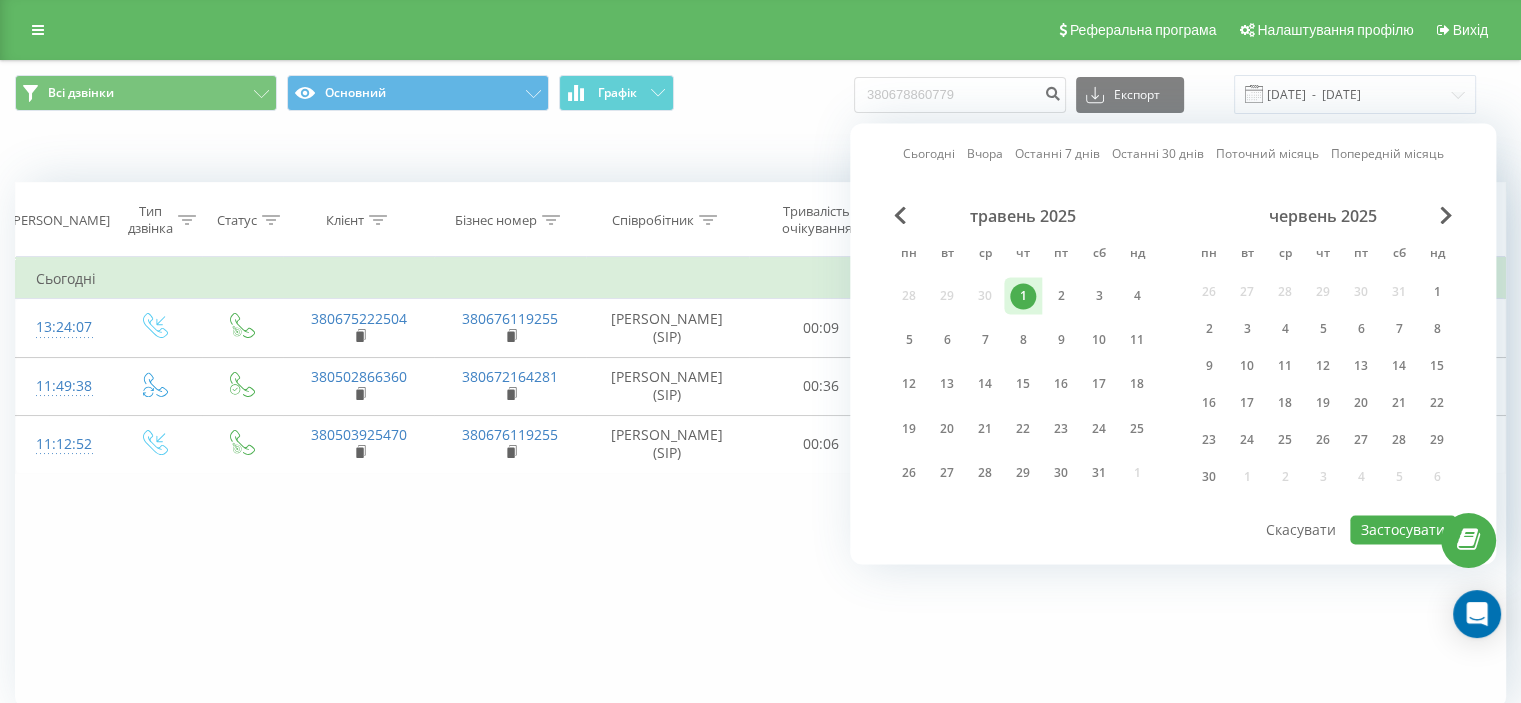 click on "червень 2025" at bounding box center [1323, 216] 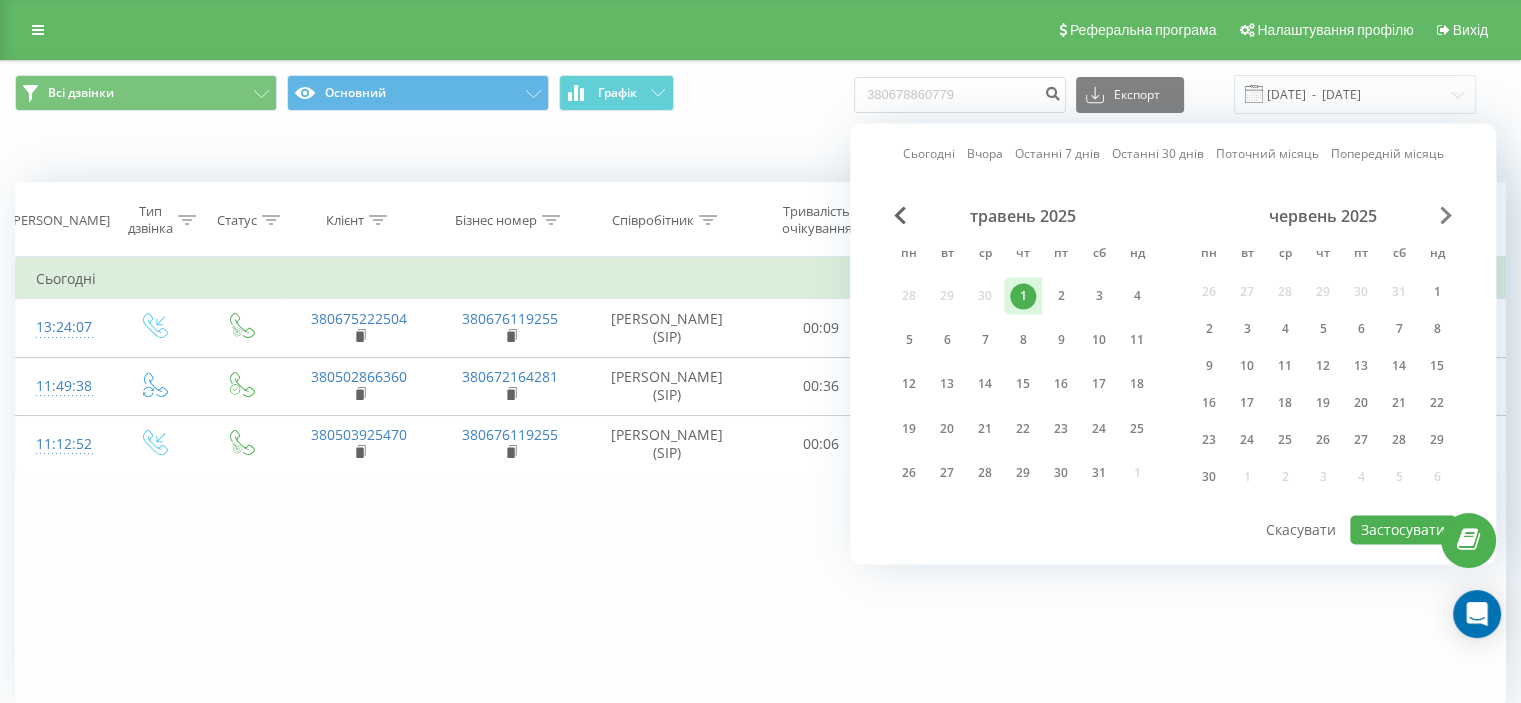 click at bounding box center (1446, 215) 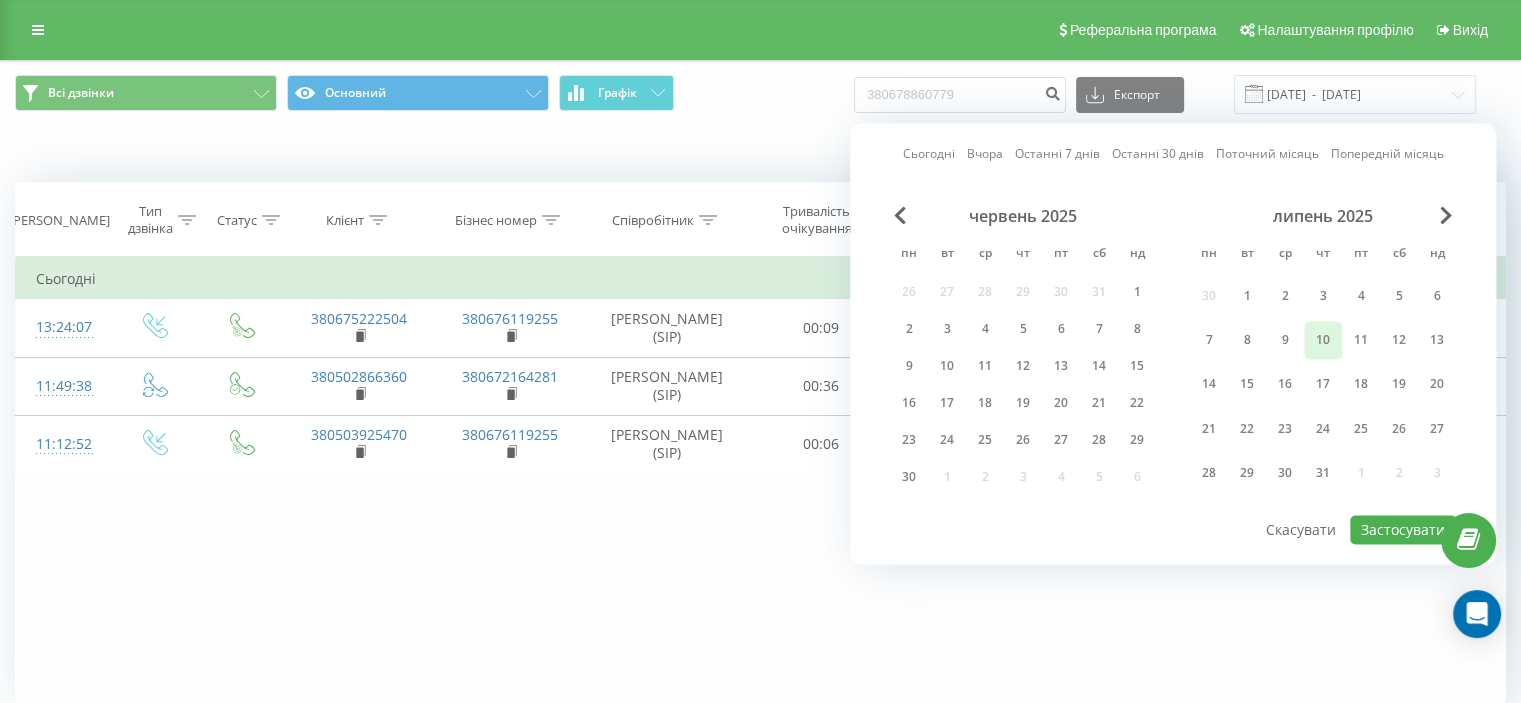 click on "10" at bounding box center [1323, 340] 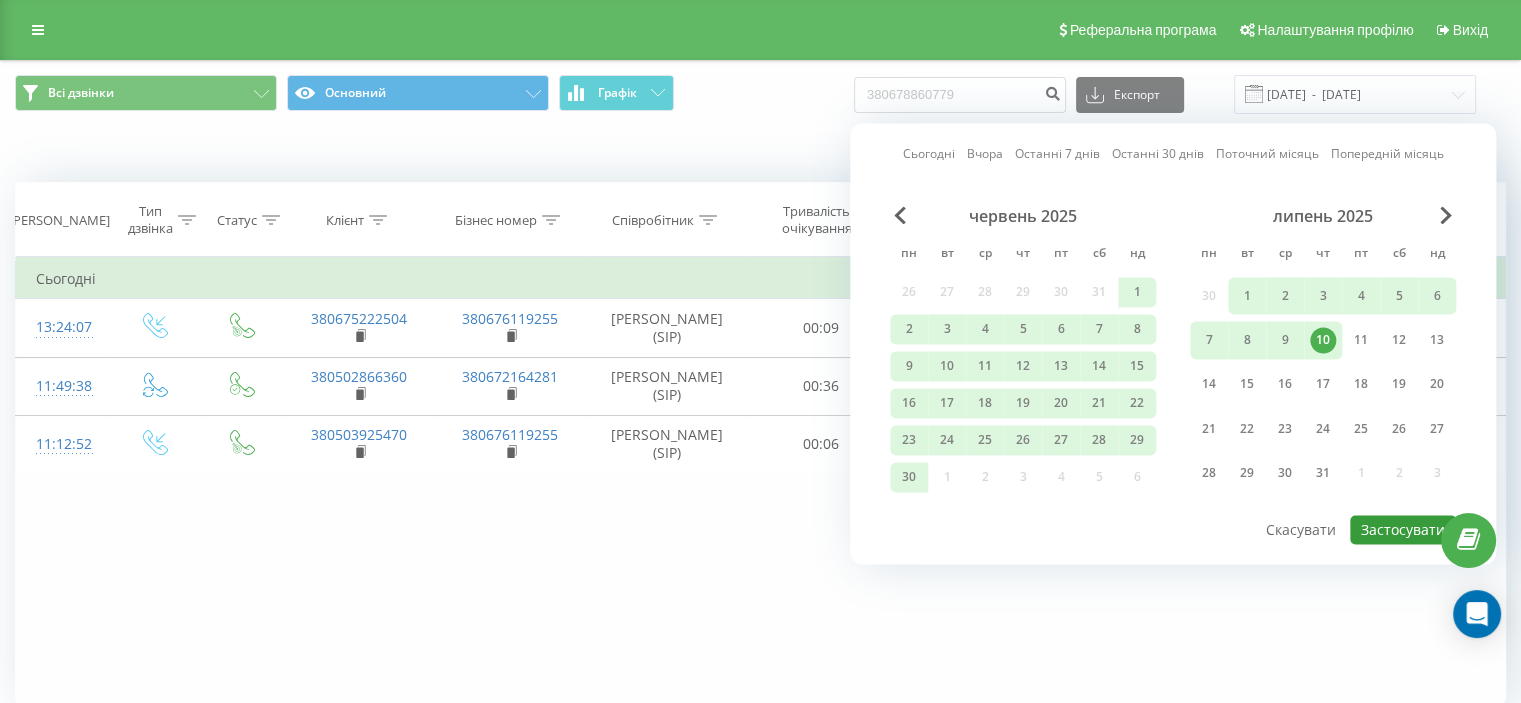 click on "Застосувати" at bounding box center (1403, 529) 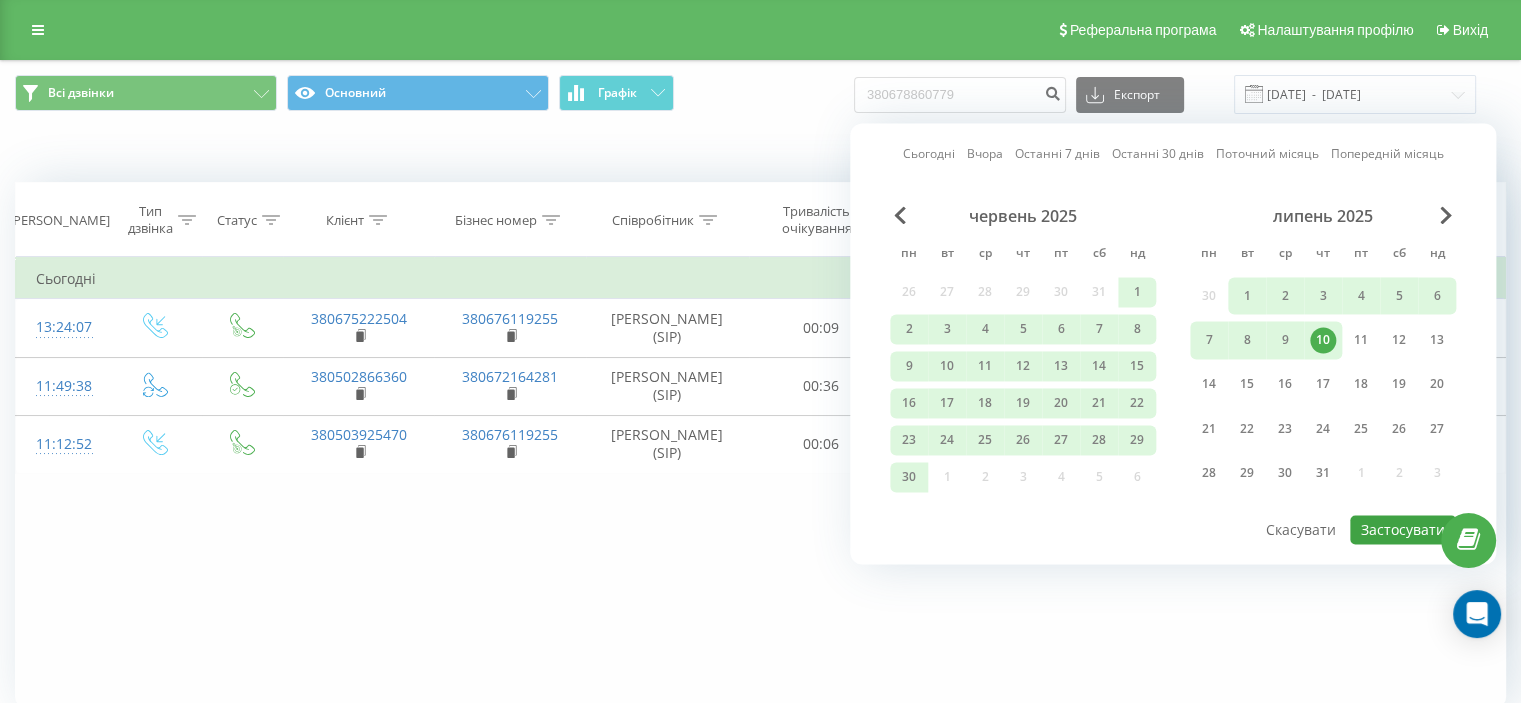 type on "01.05.2025  -  10.07.2025" 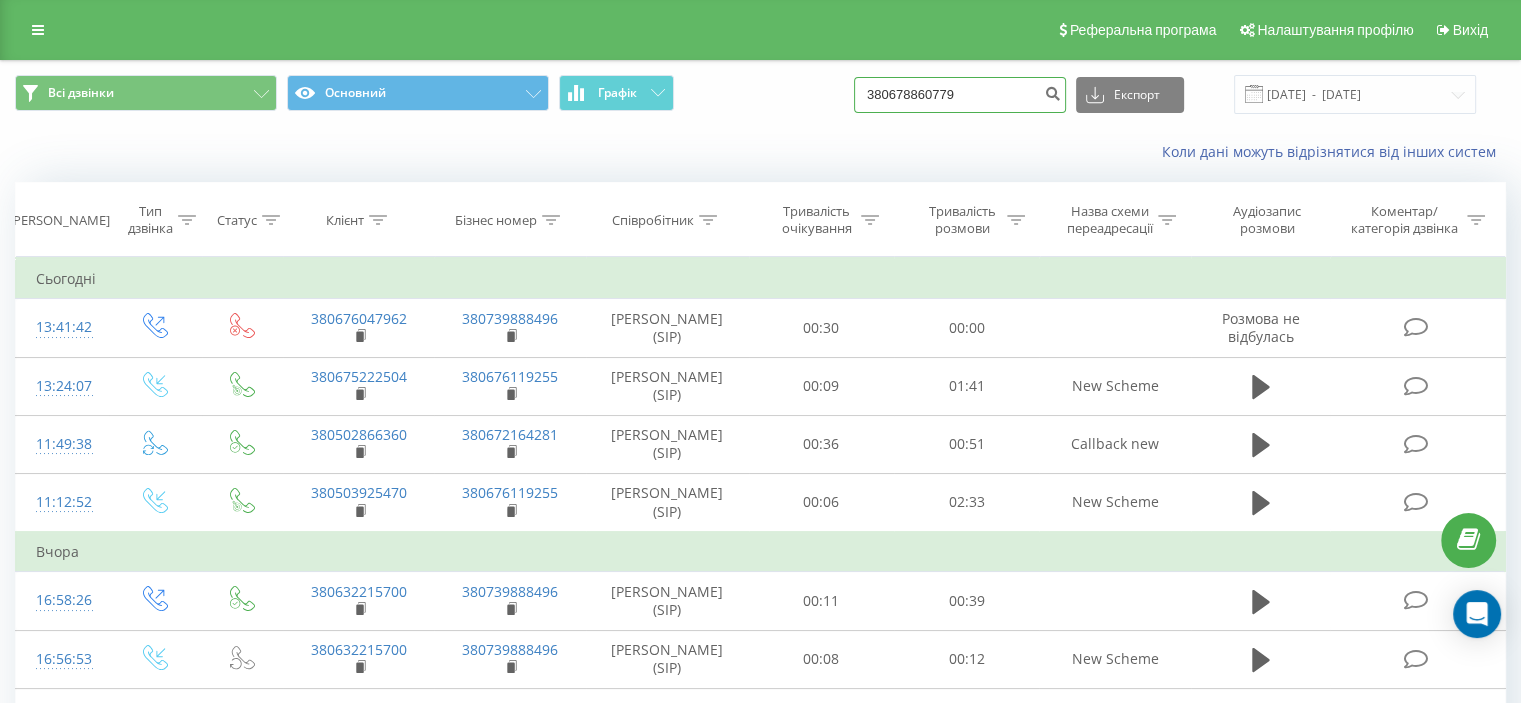 click on "380678860779" at bounding box center [960, 95] 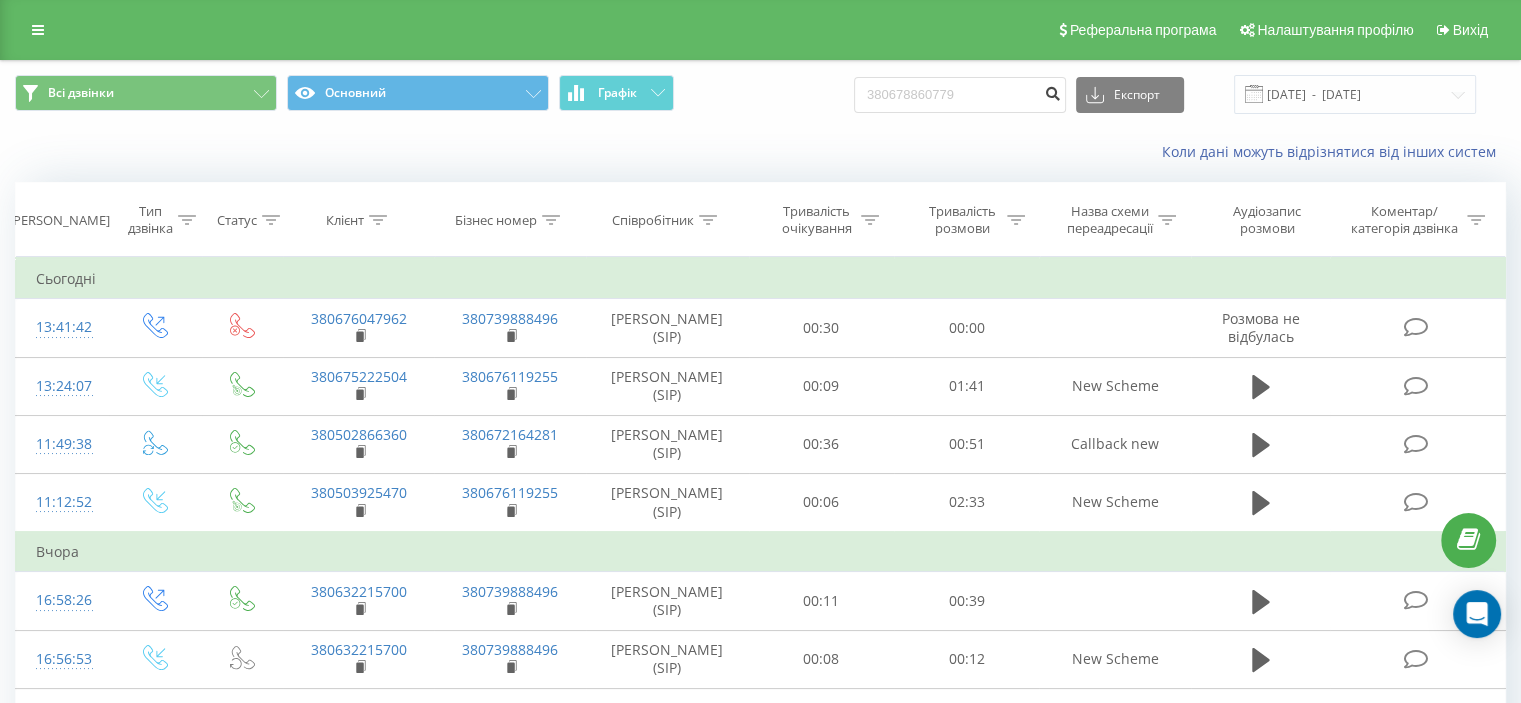 click at bounding box center (1052, 91) 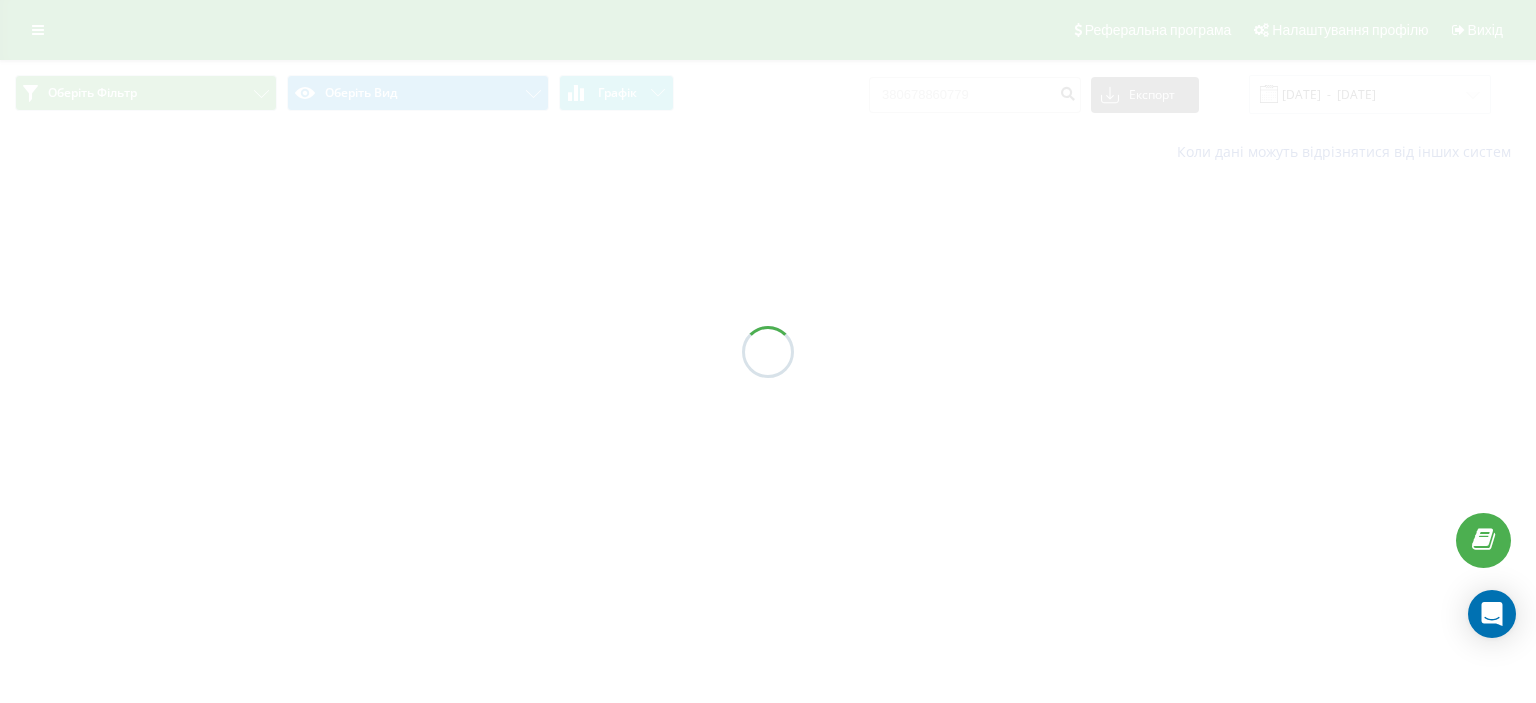scroll, scrollTop: 0, scrollLeft: 0, axis: both 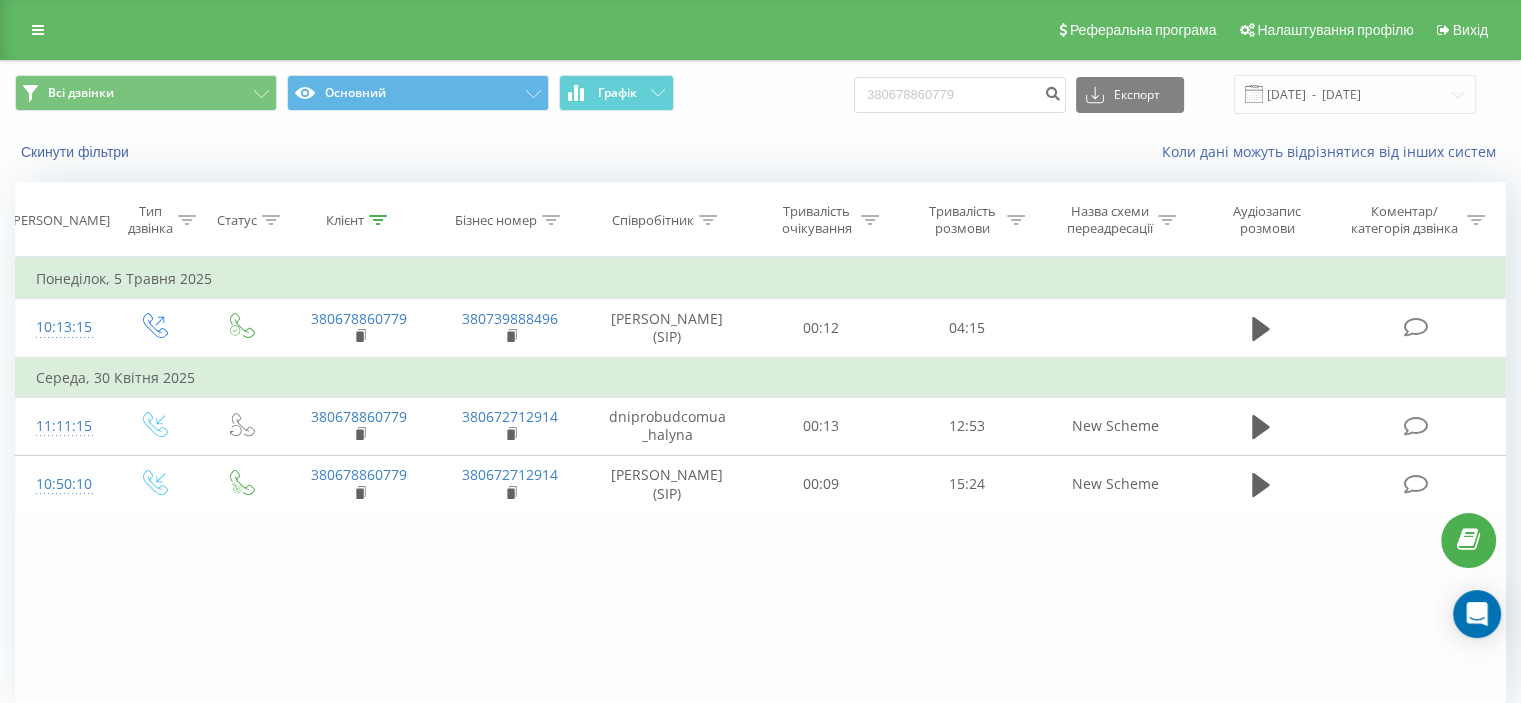 click on "Фільтрувати за умовою Дорівнює Введіть значення Скасувати OK Фільтрувати за умовою Дорівнює Введіть значення Скасувати OK Фільтрувати за умовою Містить Скасувати OK Фільтрувати за умовою Містить Скасувати OK Фільтрувати за умовою Містить Скасувати OK Фільтрувати за умовою Дорівнює Скасувати OK Фільтрувати за умовою Дорівнює Скасувати OK Фільтрувати за умовою Містить Скасувати OK Фільтрувати за умовою Дорівнює Введіть значення Скасувати OK Понеділок, 5 Травня 2025  10:13:15         380678860779 380739888496 Безверхня Галина (SIP) 00:12 04:15 Середа, 30 Квітня 2025  11:11:15         380678860779 380672712914" at bounding box center (760, 482) 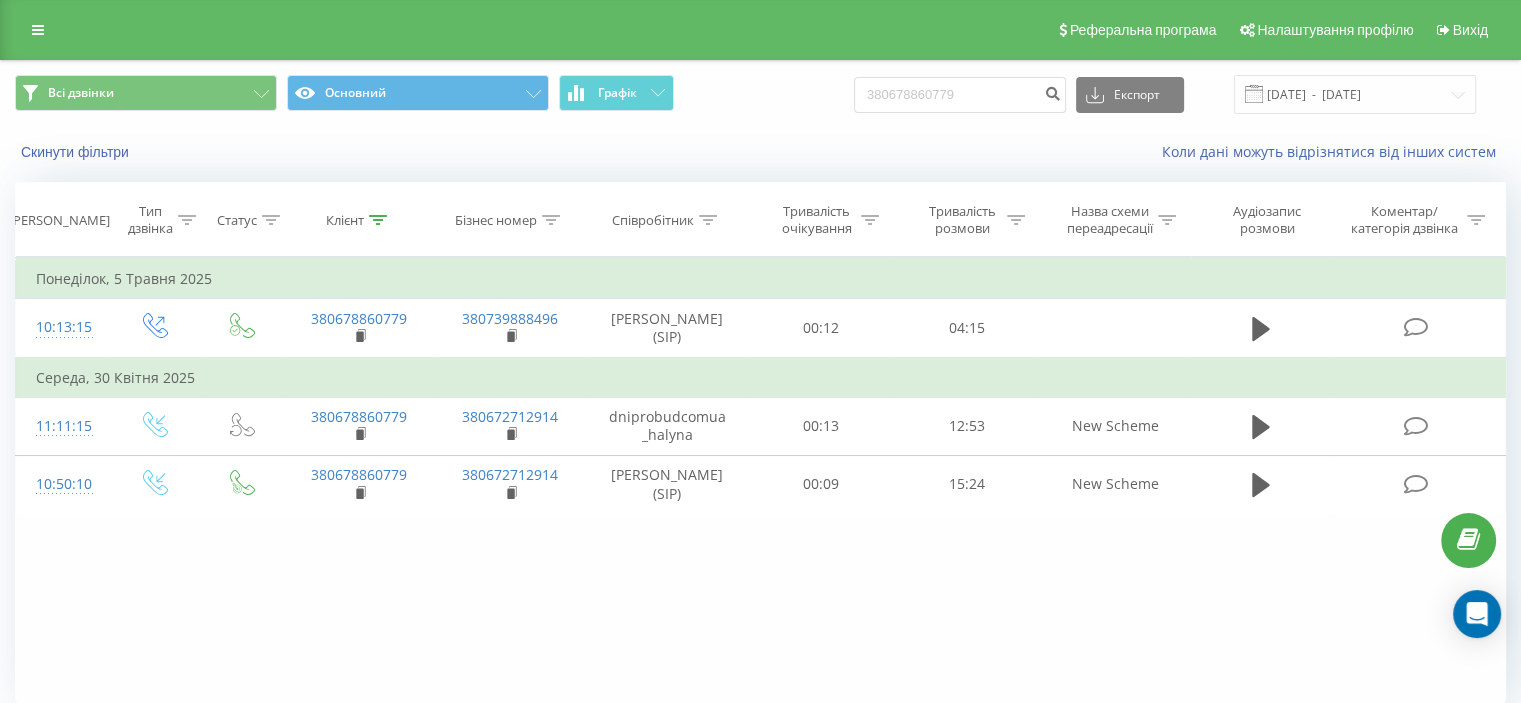 click on "Фільтрувати за умовою Дорівнює Введіть значення Скасувати OK Фільтрувати за умовою Дорівнює Введіть значення Скасувати OK Фільтрувати за умовою Містить Скасувати OK Фільтрувати за умовою Містить Скасувати OK Фільтрувати за умовою Містить Скасувати OK Фільтрувати за умовою Дорівнює Скасувати OK Фільтрувати за умовою Дорівнює Скасувати OK Фільтрувати за умовою Містить Скасувати OK Фільтрувати за умовою Дорівнює Введіть значення Скасувати OK Понеділок, 5 Травня 2025  10:13:15         380678860779 380739888496 Безверхня Галина (SIP) 00:12 04:15 Середа, 30 Квітня 2025  11:11:15         380678860779 380672712914" at bounding box center [760, 482] 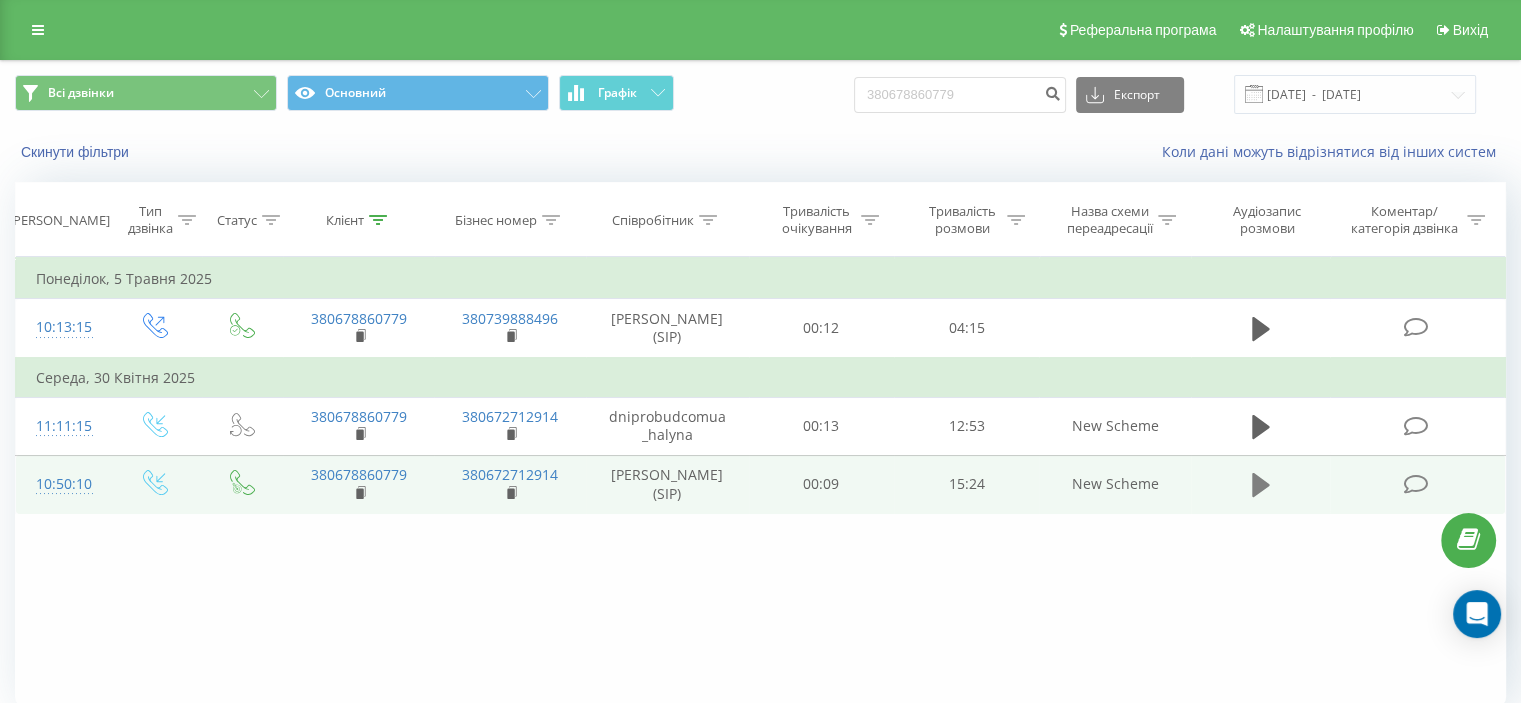 click 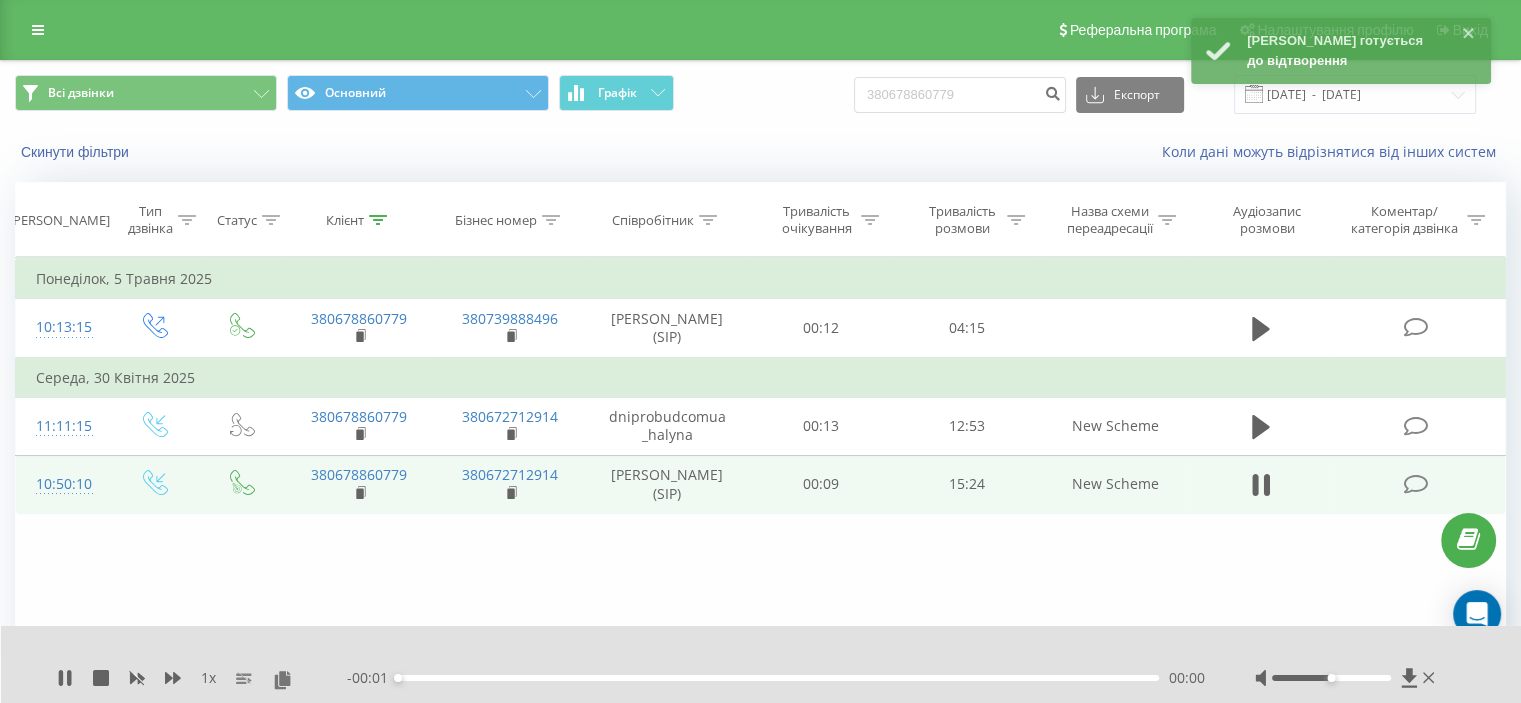 click on "1 x" at bounding box center [202, 678] 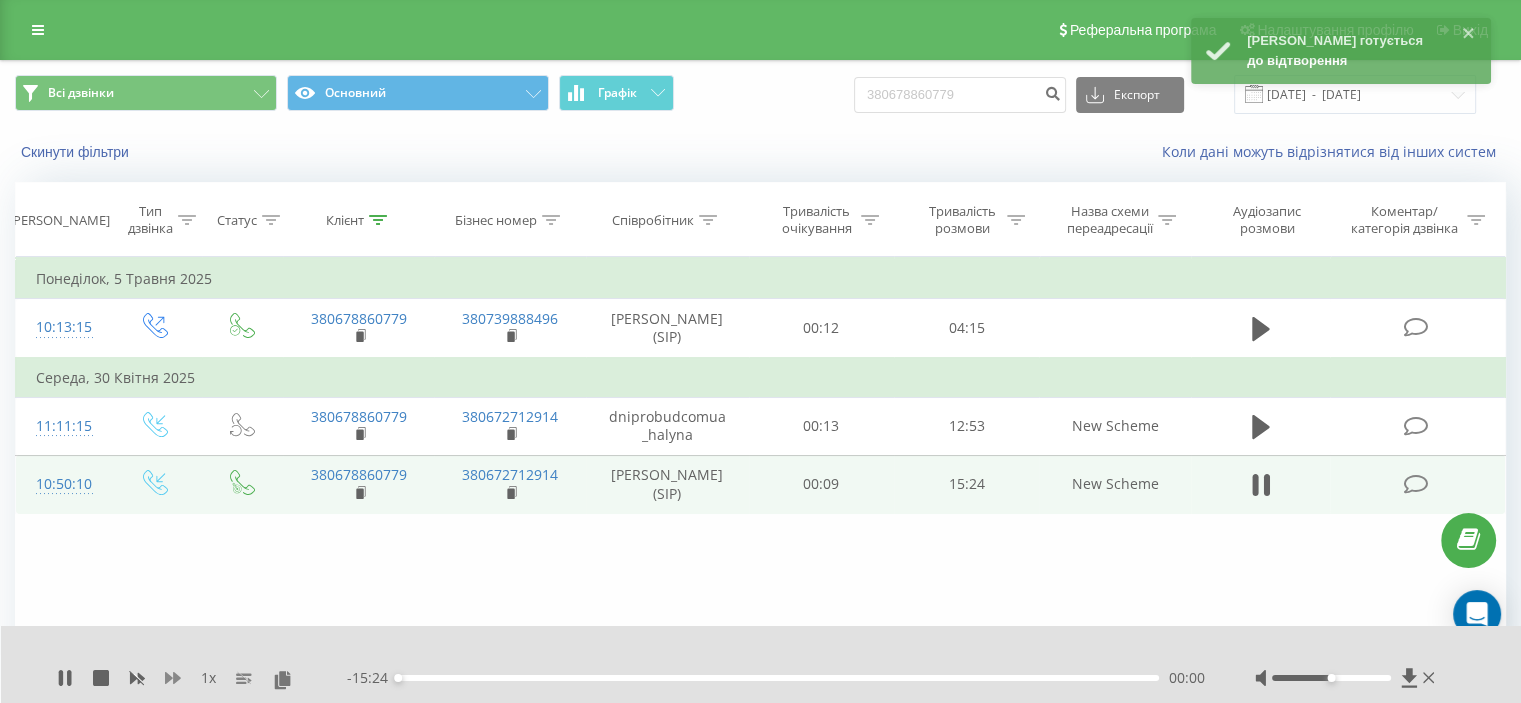 click 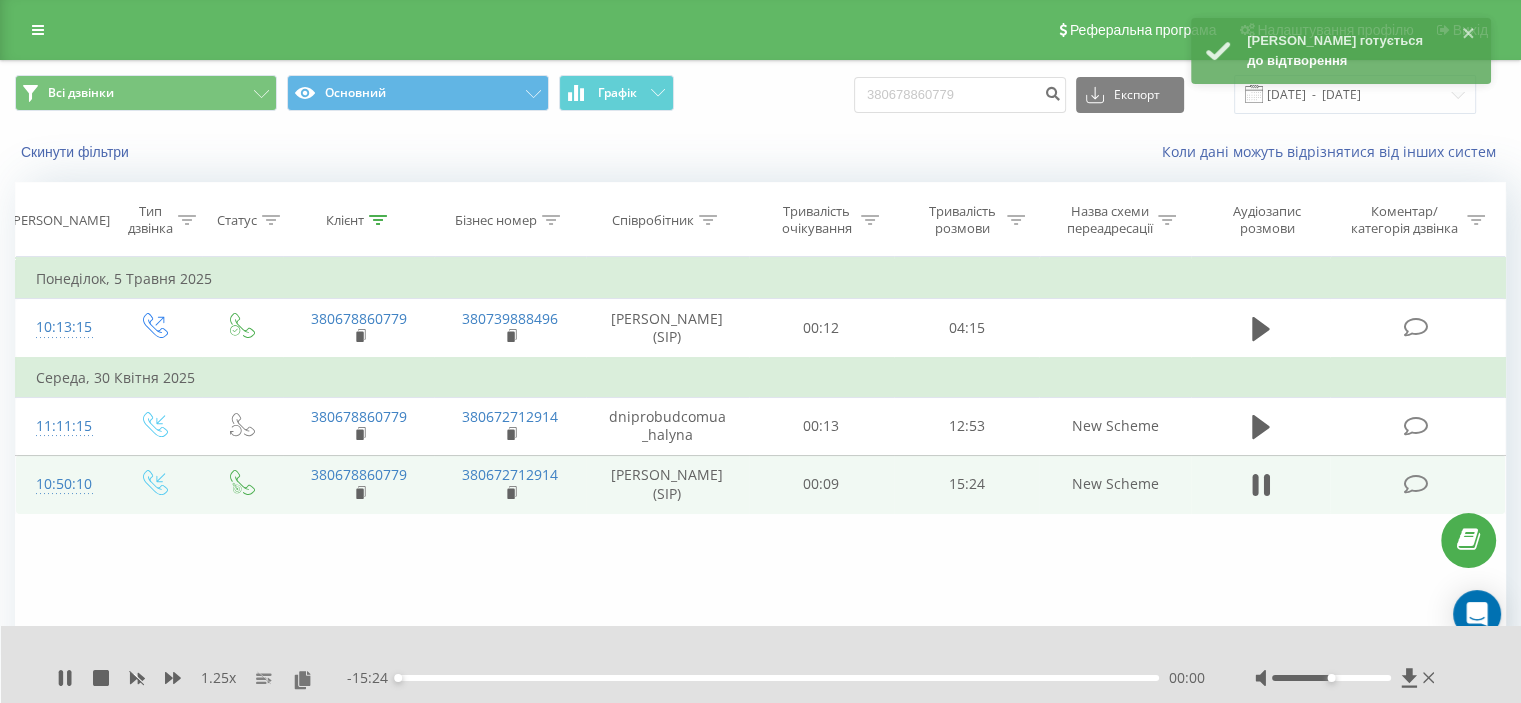 click on "Фільтрувати за умовою Дорівнює Введіть значення Скасувати OK Фільтрувати за умовою Дорівнює Введіть значення Скасувати OK Фільтрувати за умовою Містить Скасувати OK Фільтрувати за умовою Містить Скасувати OK Фільтрувати за умовою Містить Скасувати OK Фільтрувати за умовою Дорівнює Скасувати OK Фільтрувати за умовою Дорівнює Скасувати OK Фільтрувати за умовою Містить Скасувати OK Фільтрувати за умовою Дорівнює Введіть значення Скасувати OK Понеділок, 5 Травня 2025  10:13:15         380678860779 380739888496 Безверхня Галина (SIP) 00:12 04:15 Середа, 30 Квітня 2025  11:11:15         380678860779 380672712914" at bounding box center [760, 482] 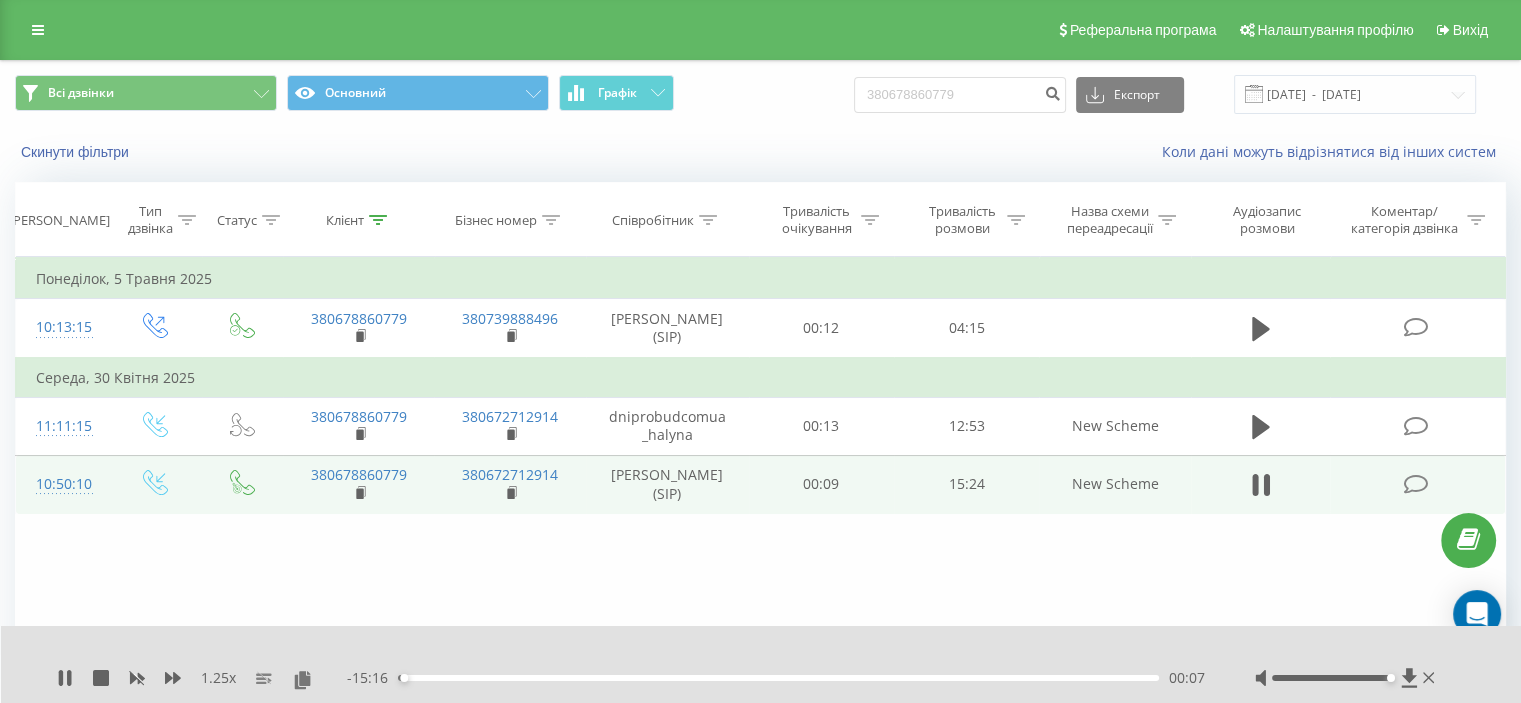 drag, startPoint x: 1325, startPoint y: 679, endPoint x: 1483, endPoint y: 666, distance: 158.5339 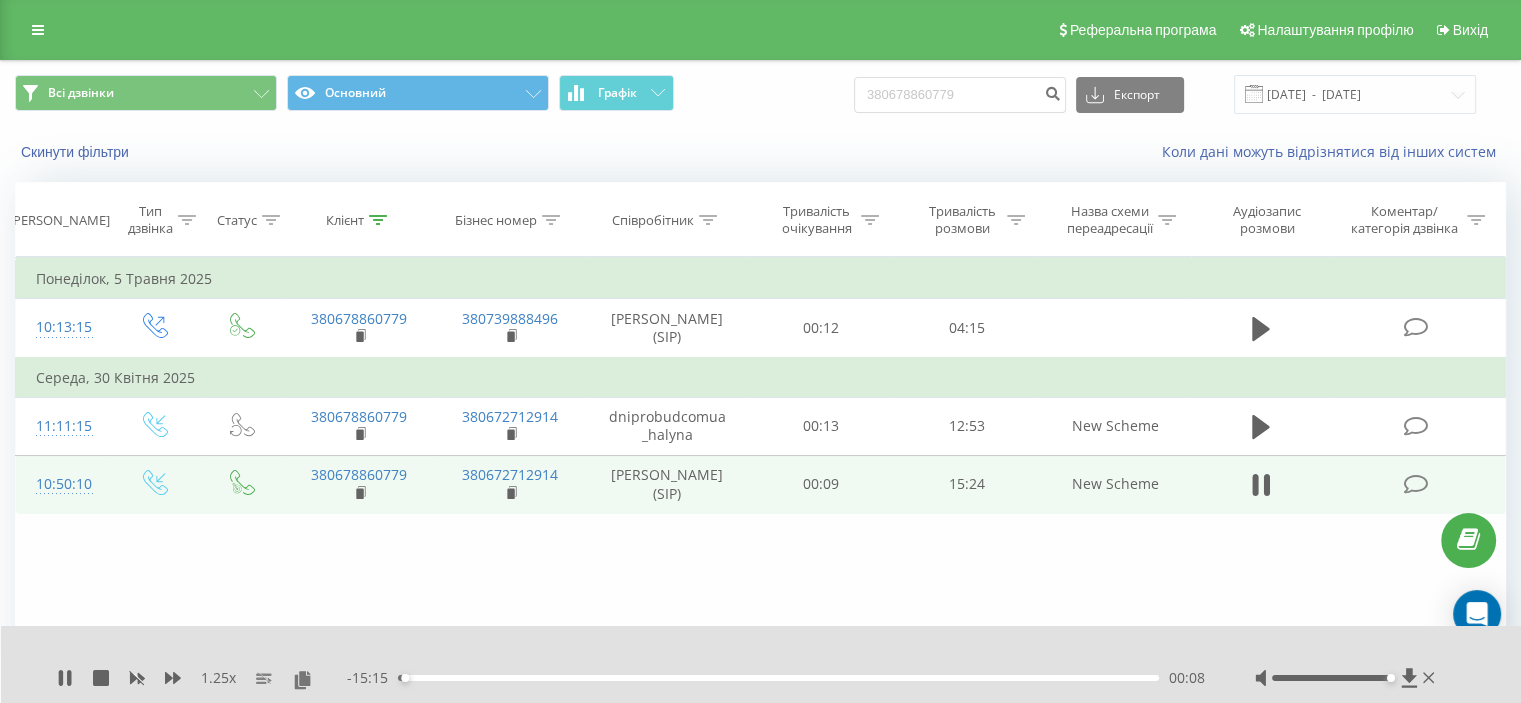 click on "Фільтрувати за умовою Дорівнює Введіть значення Скасувати OK Фільтрувати за умовою Дорівнює Введіть значення Скасувати OK Фільтрувати за умовою Містить Скасувати OK Фільтрувати за умовою Містить Скасувати OK Фільтрувати за умовою Містить Скасувати OK Фільтрувати за умовою Дорівнює Скасувати OK Фільтрувати за умовою Дорівнює Скасувати OK Фільтрувати за умовою Містить Скасувати OK Фільтрувати за умовою Дорівнює Введіть значення Скасувати OK Понеділок, 5 Травня 2025  10:13:15         380678860779 380739888496 Безверхня Галина (SIP) 00:12 04:15 Середа, 30 Квітня 2025  11:11:15         380678860779 380672712914" at bounding box center (760, 482) 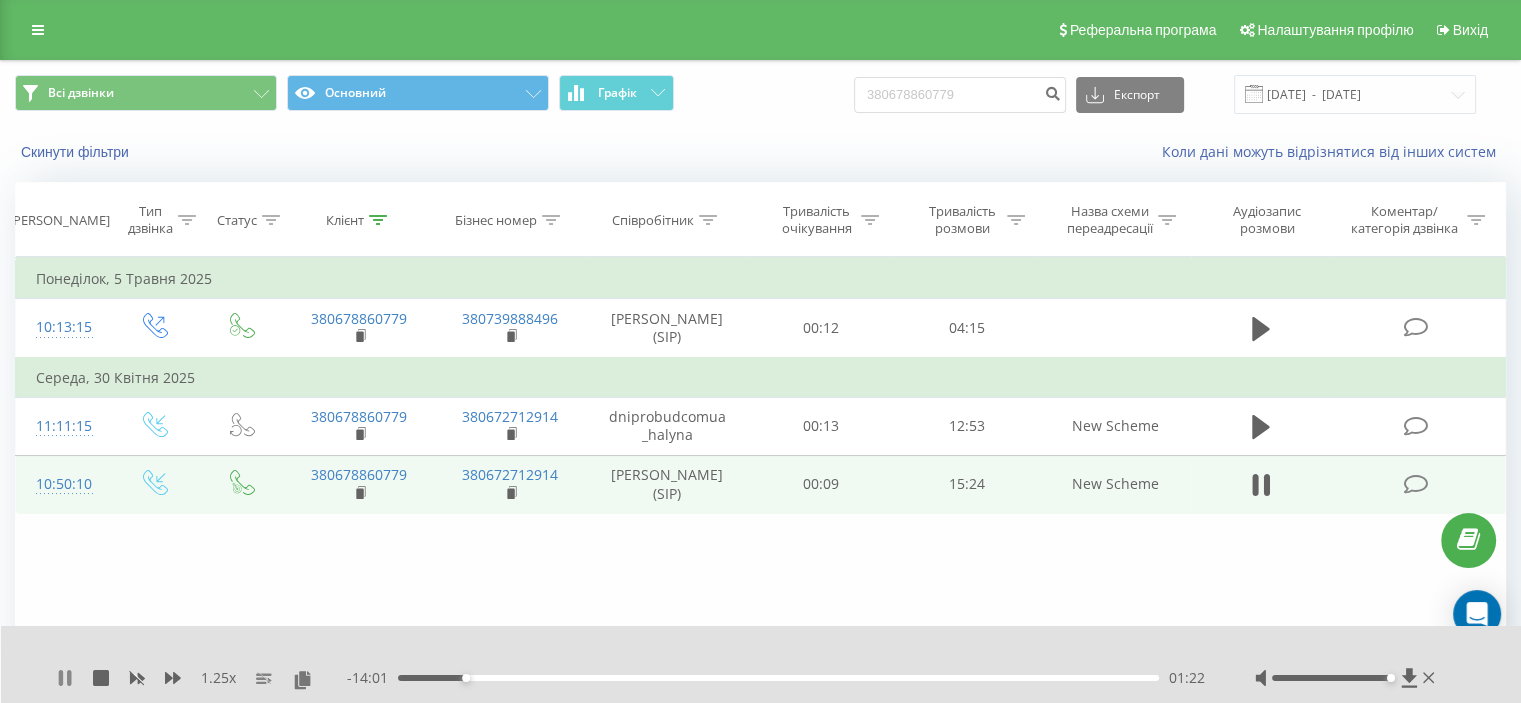 click at bounding box center (65, 678) 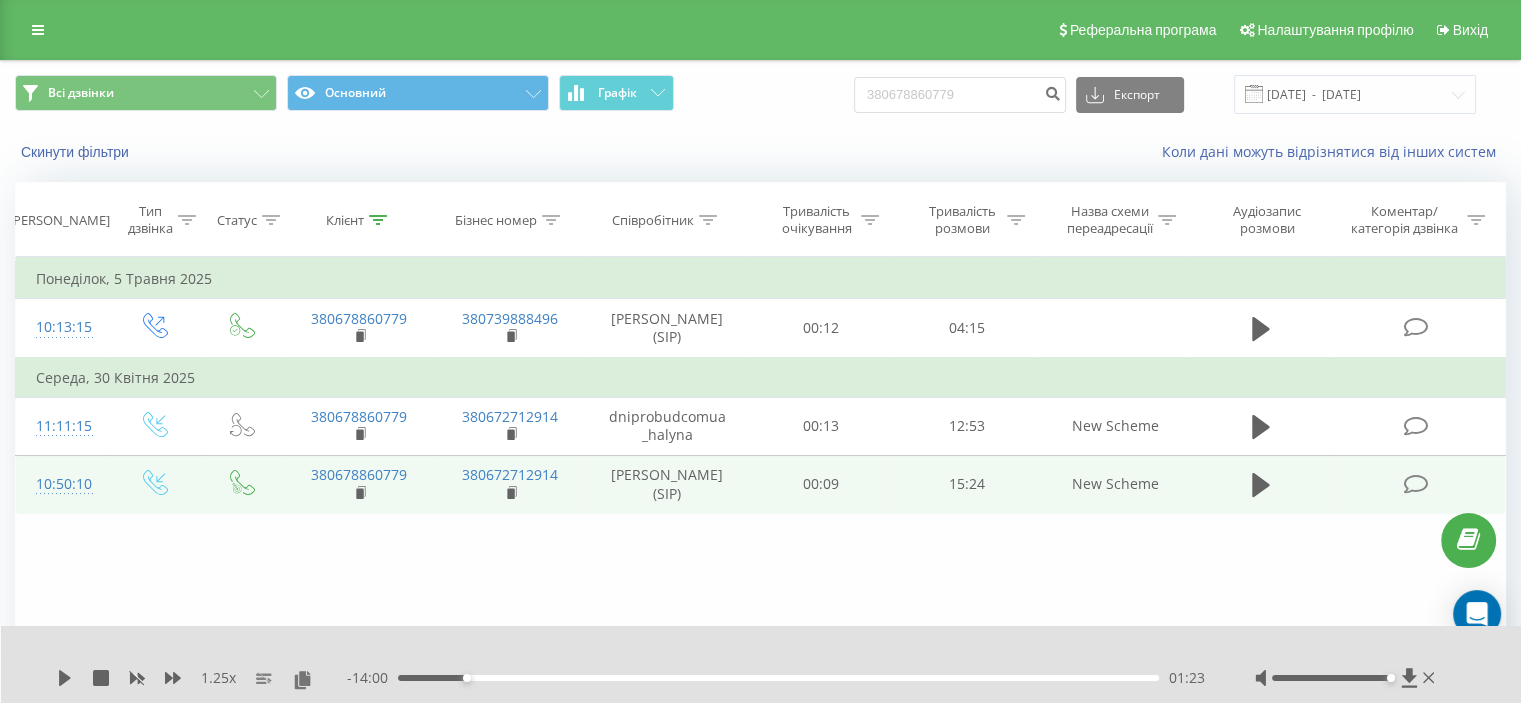 click on "Фільтрувати за умовою Дорівнює Введіть значення Скасувати OK Фільтрувати за умовою Дорівнює Введіть значення Скасувати OK Фільтрувати за умовою Містить Скасувати OK Фільтрувати за умовою Містить Скасувати OK Фільтрувати за умовою Містить Скасувати OK Фільтрувати за умовою Дорівнює Скасувати OK Фільтрувати за умовою Дорівнює Скасувати OK Фільтрувати за умовою Містить Скасувати OK Фільтрувати за умовою Дорівнює Введіть значення Скасувати OK Понеділок, 5 Травня 2025  10:13:15         380678860779 380739888496 Безверхня Галина (SIP) 00:12 04:15 Середа, 30 Квітня 2025  11:11:15         380678860779 380672712914" at bounding box center [760, 482] 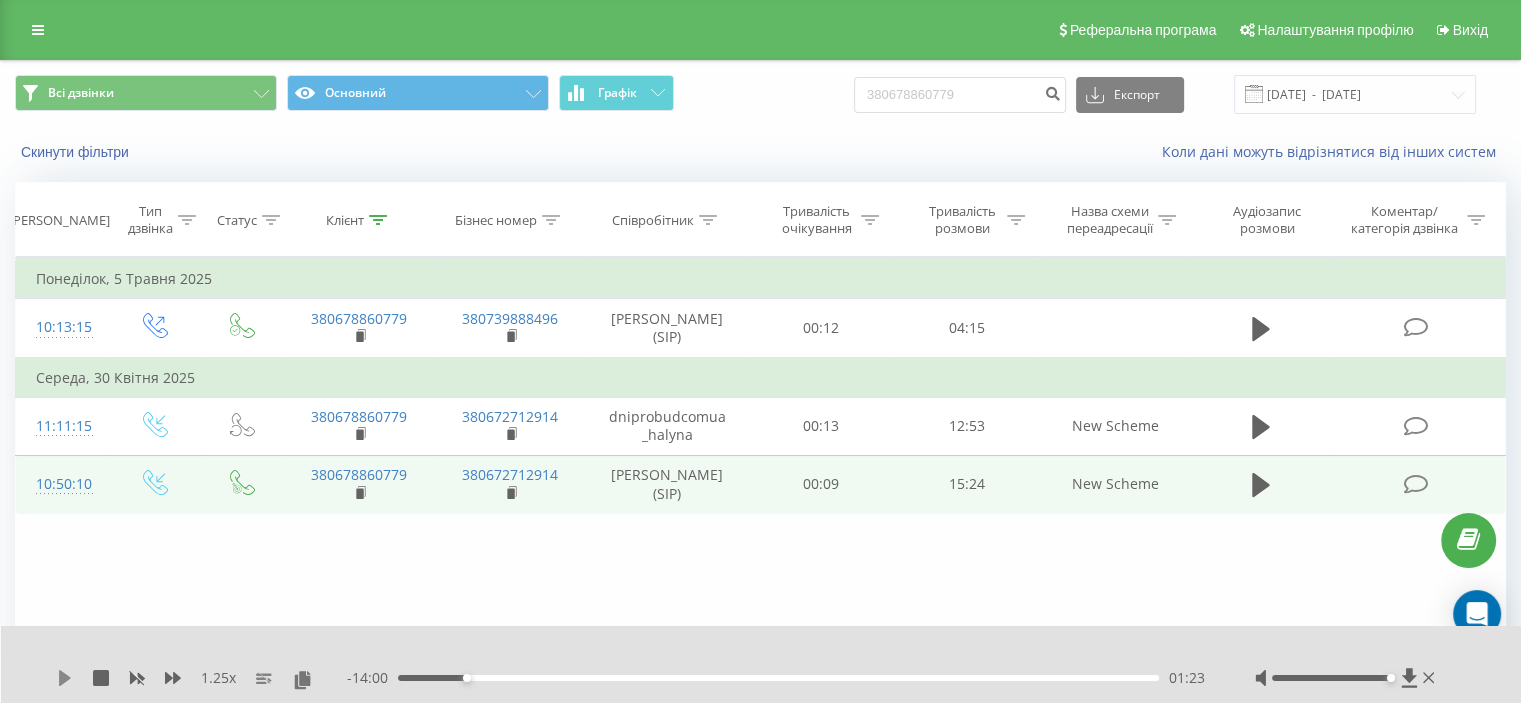 click 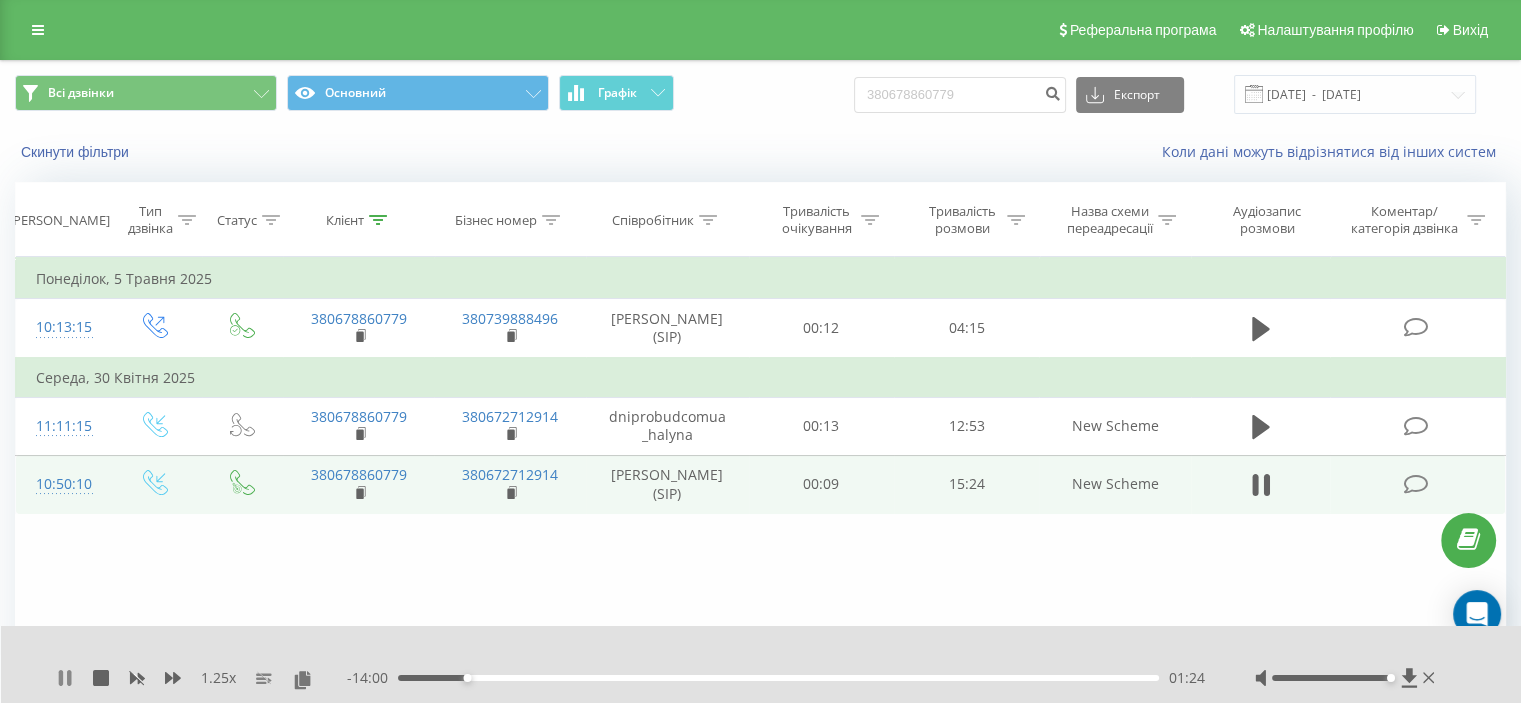 click 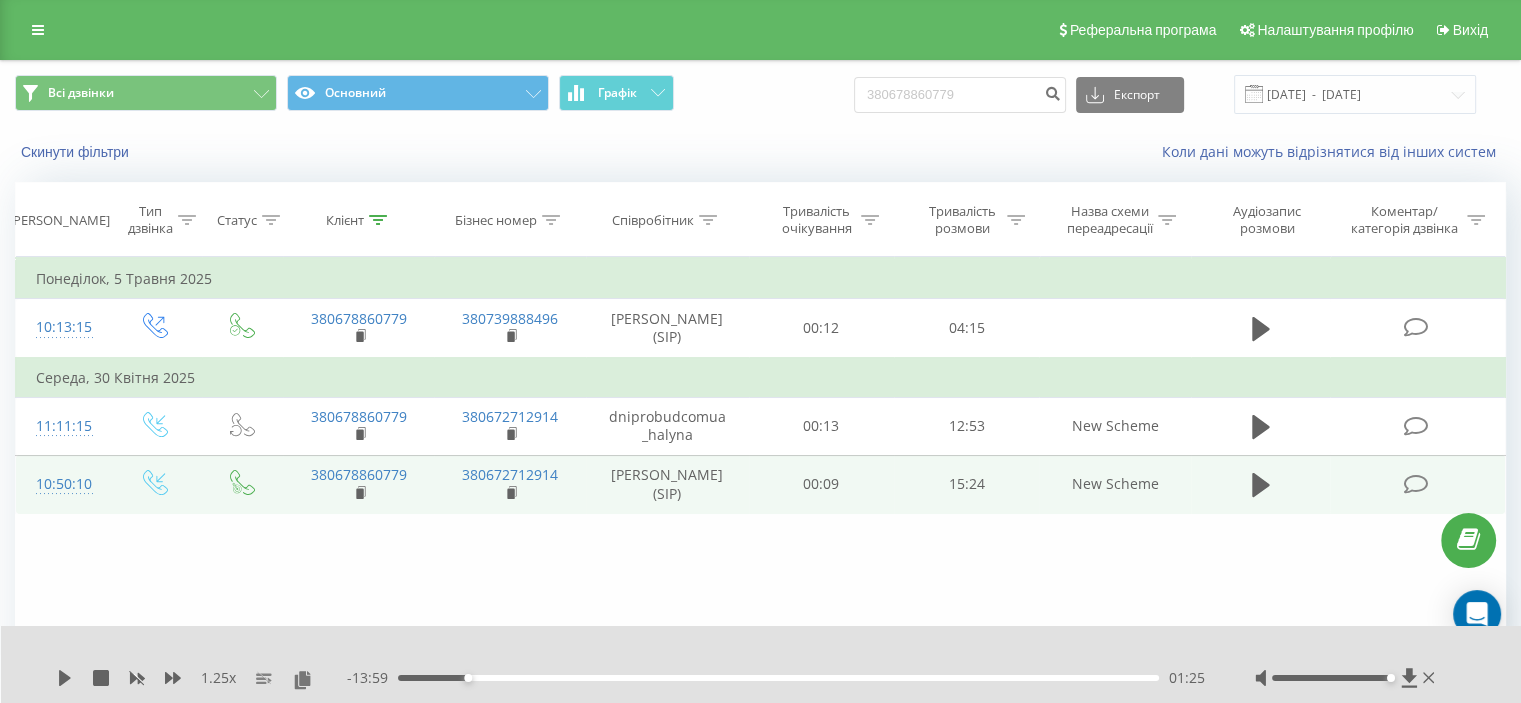 click on "Фільтрувати за умовою Дорівнює Введіть значення Скасувати OK Фільтрувати за умовою Дорівнює Введіть значення Скасувати OK Фільтрувати за умовою Містить Скасувати OK Фільтрувати за умовою Містить Скасувати OK Фільтрувати за умовою Містить Скасувати OK Фільтрувати за умовою Дорівнює Скасувати OK Фільтрувати за умовою Дорівнює Скасувати OK Фільтрувати за умовою Містить Скасувати OK Фільтрувати за умовою Дорівнює Введіть значення Скасувати OK Понеділок, 5 Травня 2025  10:13:15         380678860779 380739888496 Безверхня Галина (SIP) 00:12 04:15 Середа, 30 Квітня 2025  11:11:15         380678860779 380672712914" at bounding box center [760, 482] 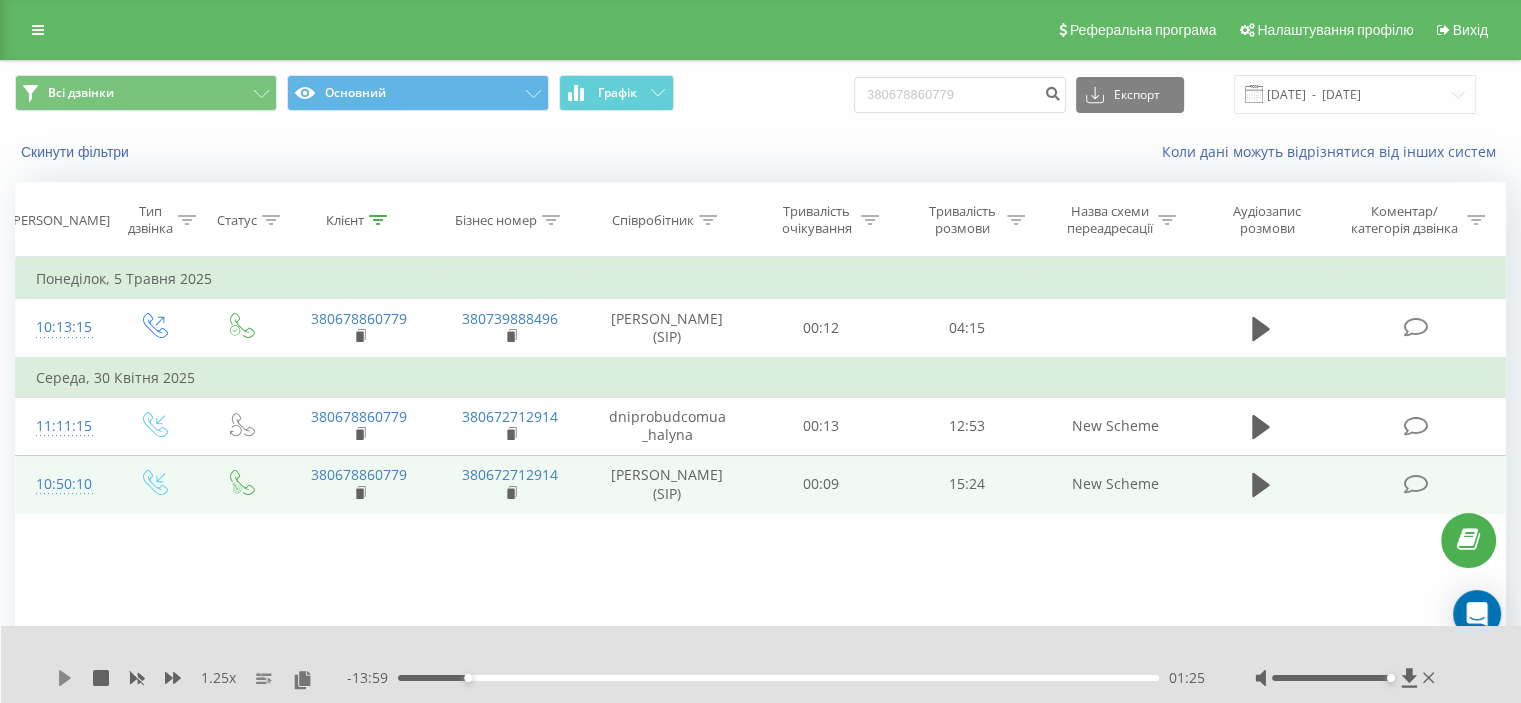 click 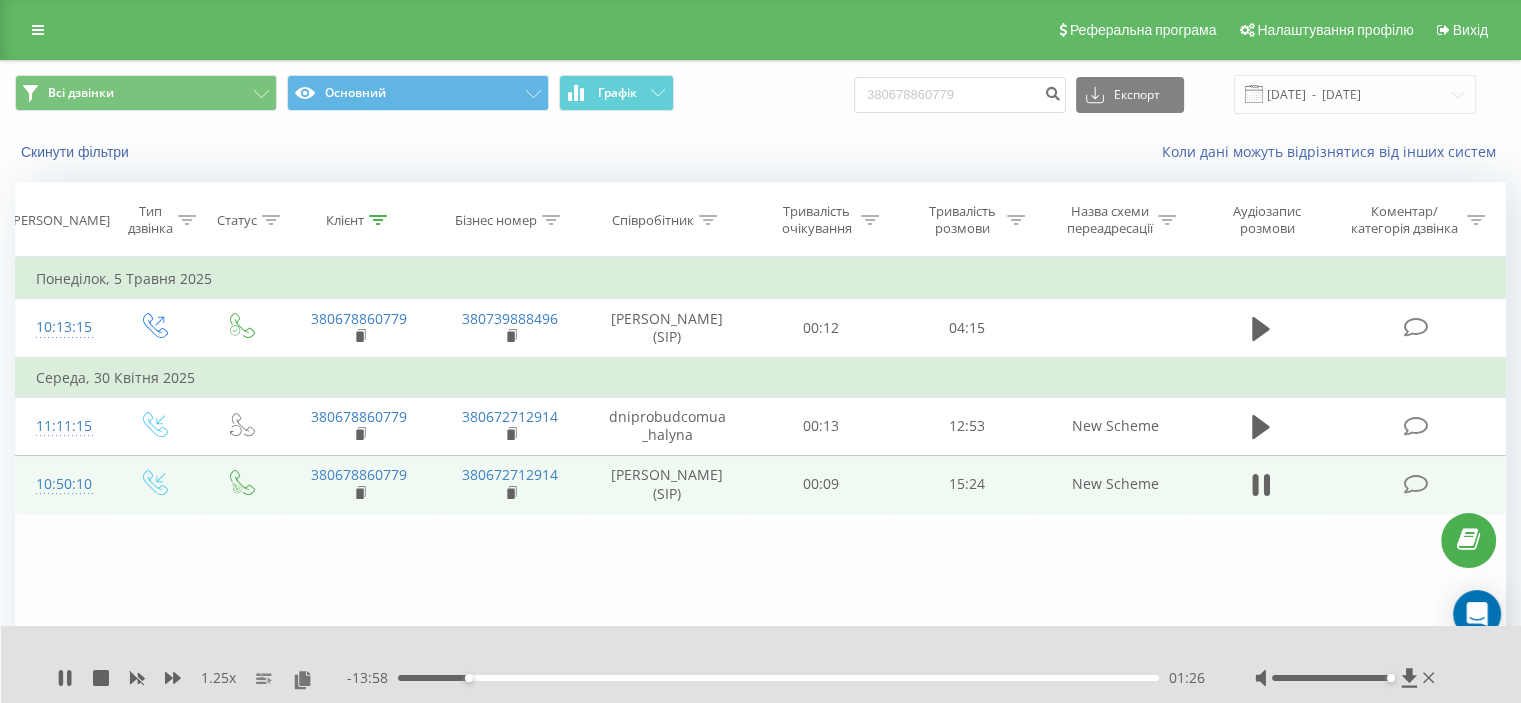 click on "1.25 x  - 13:58 01:26   01:26" at bounding box center [761, 664] 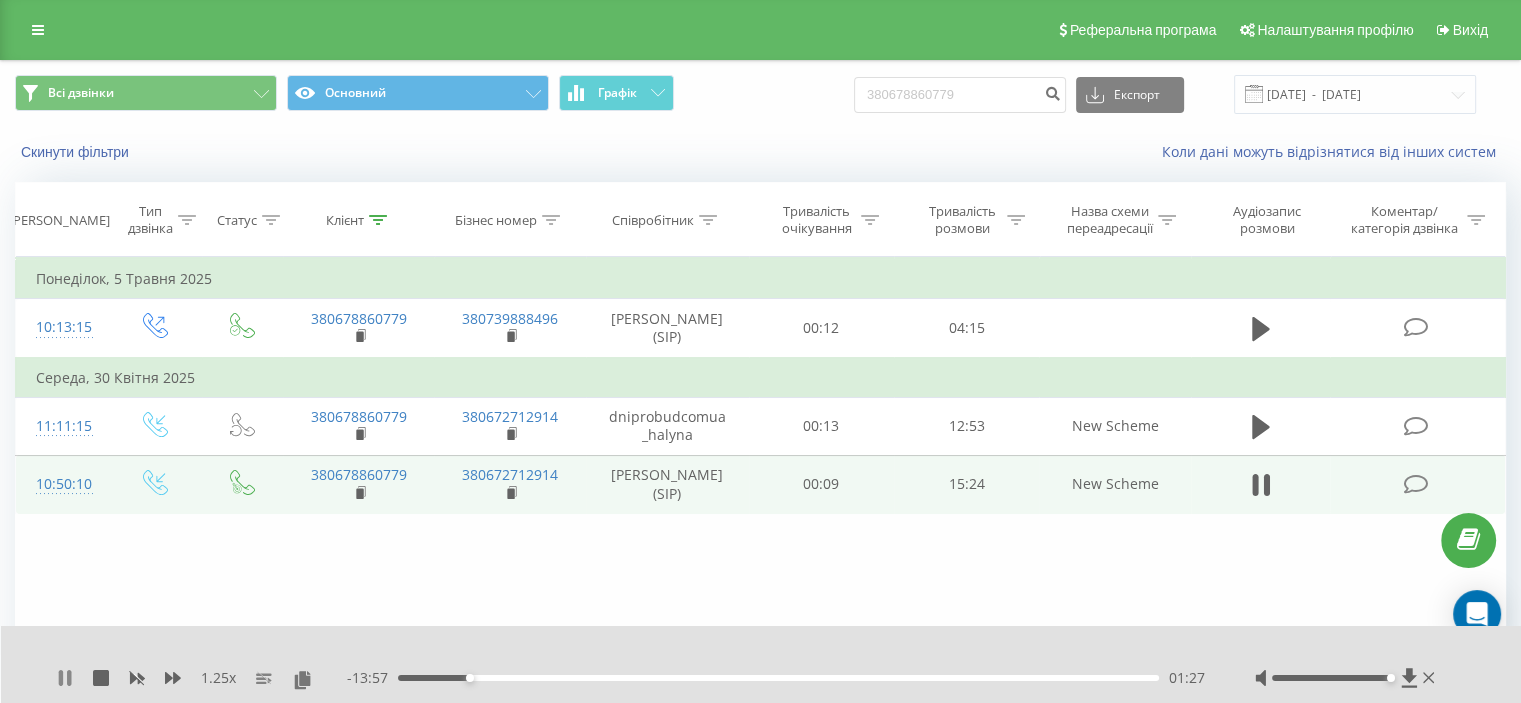 click 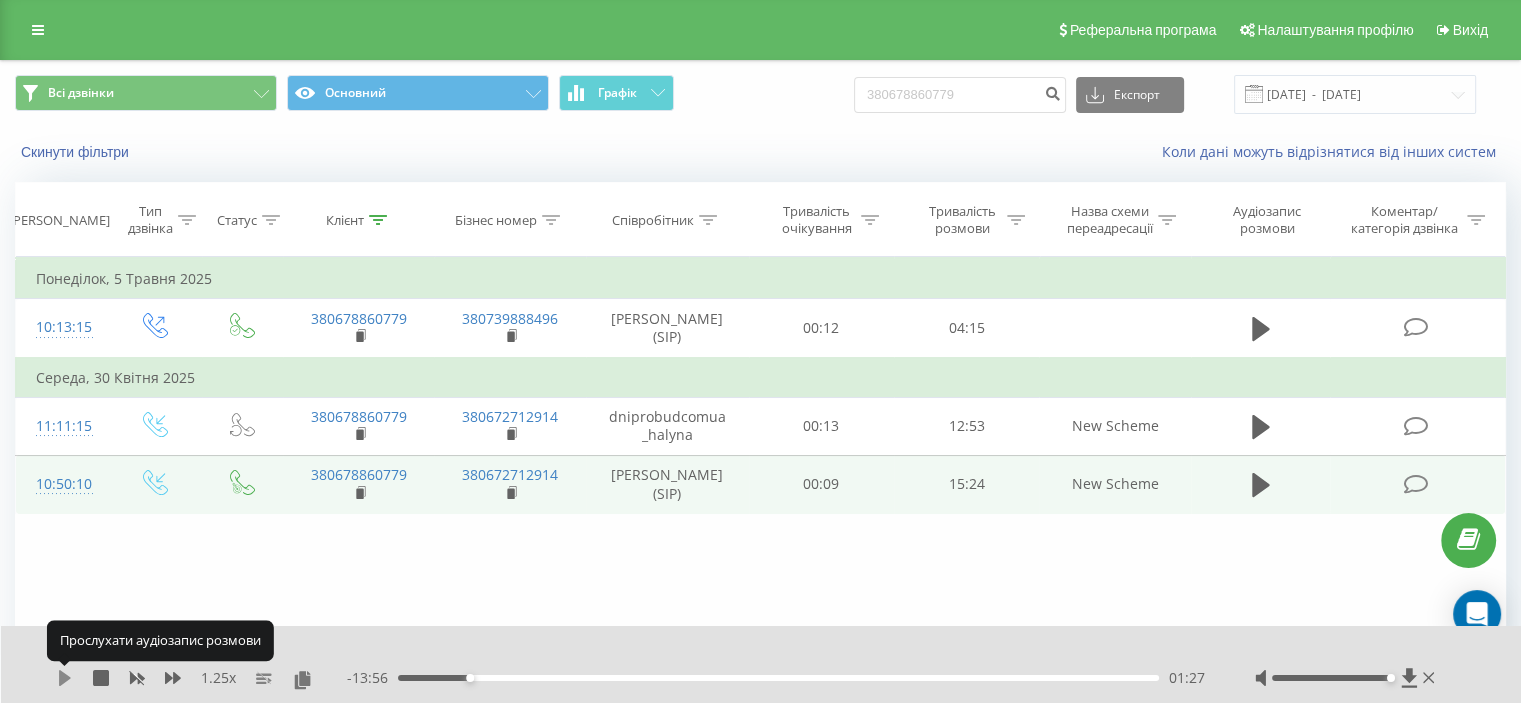 click 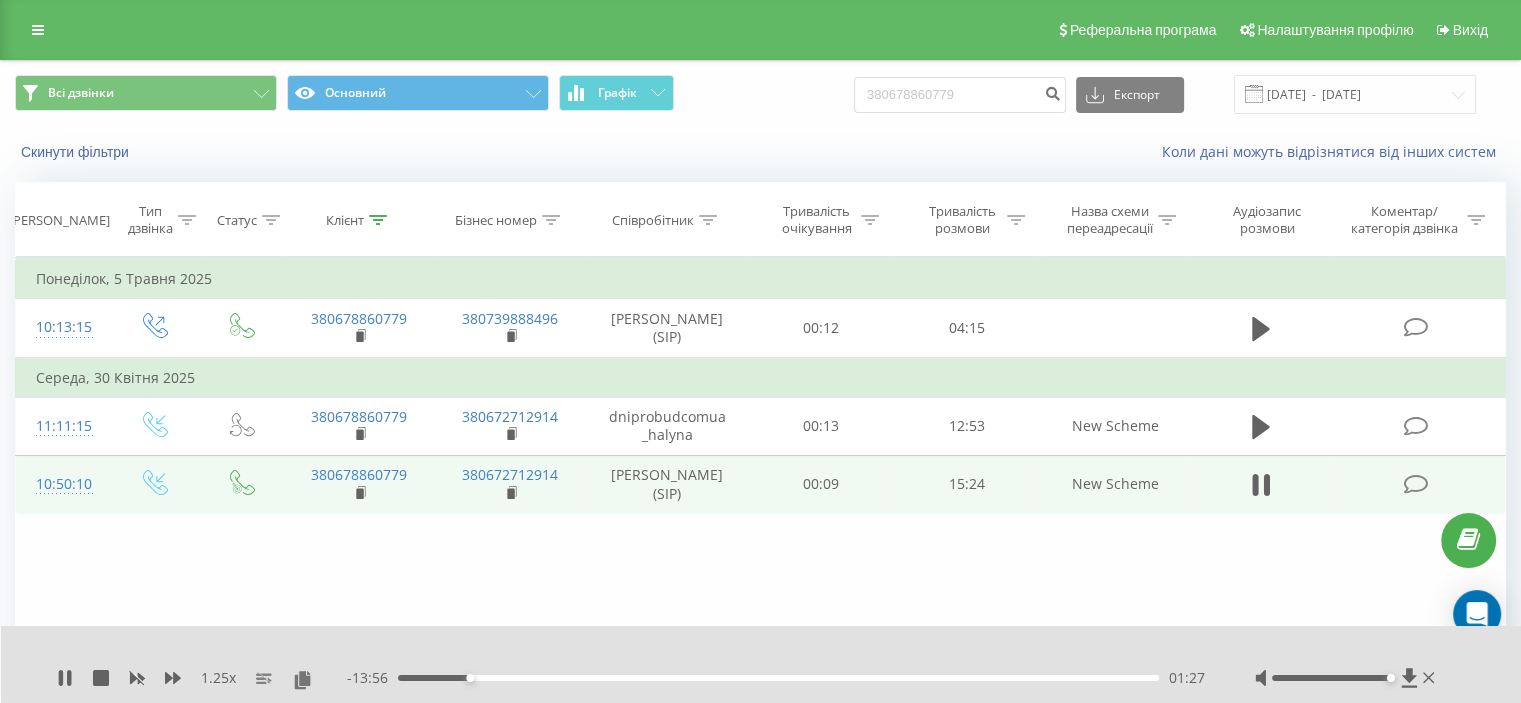 click on "Фільтрувати за умовою Дорівнює Введіть значення Скасувати OK Фільтрувати за умовою Дорівнює Введіть значення Скасувати OK Фільтрувати за умовою Містить Скасувати OK Фільтрувати за умовою Містить Скасувати OK Фільтрувати за умовою Містить Скасувати OK Фільтрувати за умовою Дорівнює Скасувати OK Фільтрувати за умовою Дорівнює Скасувати OK Фільтрувати за умовою Містить Скасувати OK Фільтрувати за умовою Дорівнює Введіть значення Скасувати OK Понеділок, 5 Травня 2025  10:13:15         380678860779 380739888496 Безверхня Галина (SIP) 00:12 04:15 Середа, 30 Квітня 2025  11:11:15         380678860779 380672712914" at bounding box center [760, 482] 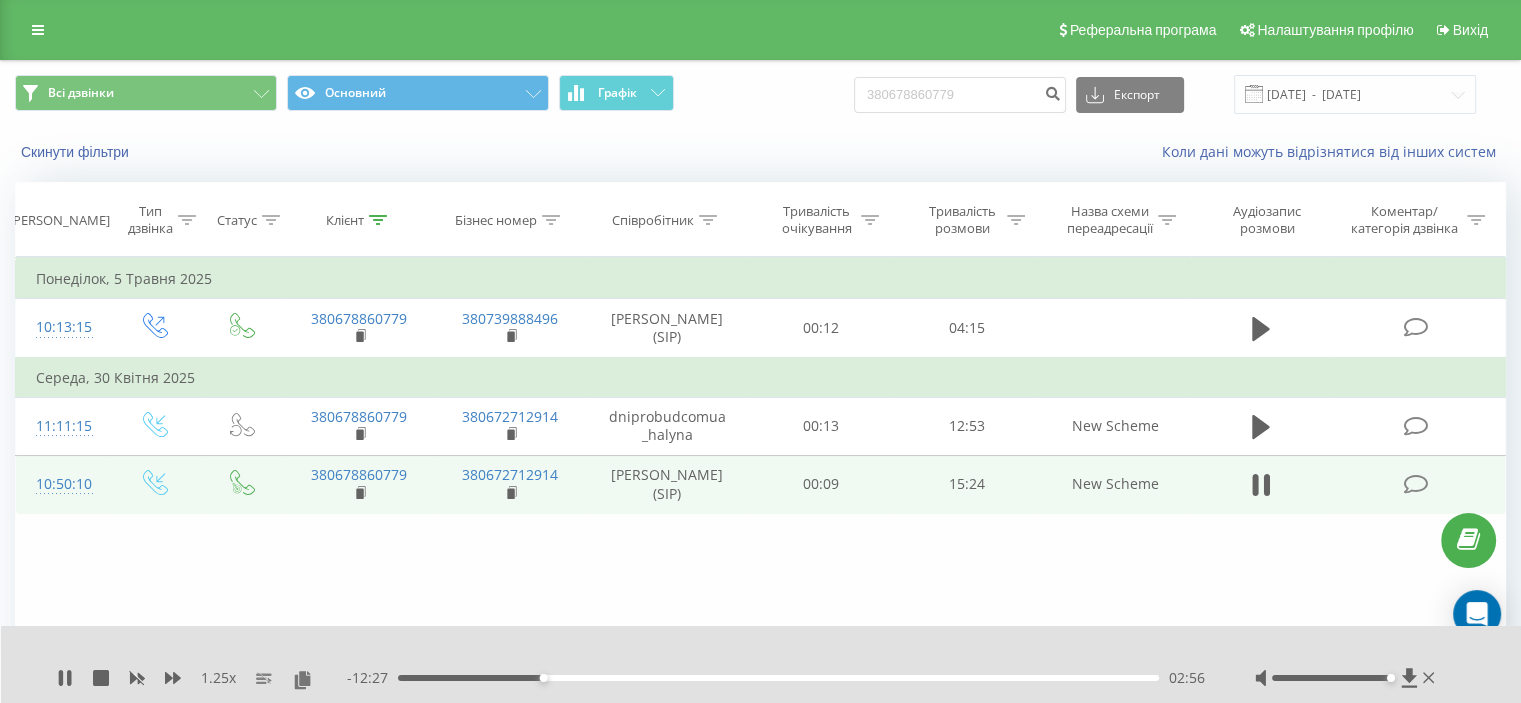 click on "Фільтрувати за умовою Дорівнює Введіть значення Скасувати OK Фільтрувати за умовою Дорівнює Введіть значення Скасувати OK Фільтрувати за умовою Містить Скасувати OK Фільтрувати за умовою Містить Скасувати OK Фільтрувати за умовою Містить Скасувати OK Фільтрувати за умовою Дорівнює Скасувати OK Фільтрувати за умовою Дорівнює Скасувати OK Фільтрувати за умовою Містить Скасувати OK Фільтрувати за умовою Дорівнює Введіть значення Скасувати OK Понеділок, 5 Травня 2025  10:13:15         380678860779 380739888496 Безверхня Галина (SIP) 00:12 04:15 Середа, 30 Квітня 2025  11:11:15         380678860779 380672712914" at bounding box center (760, 482) 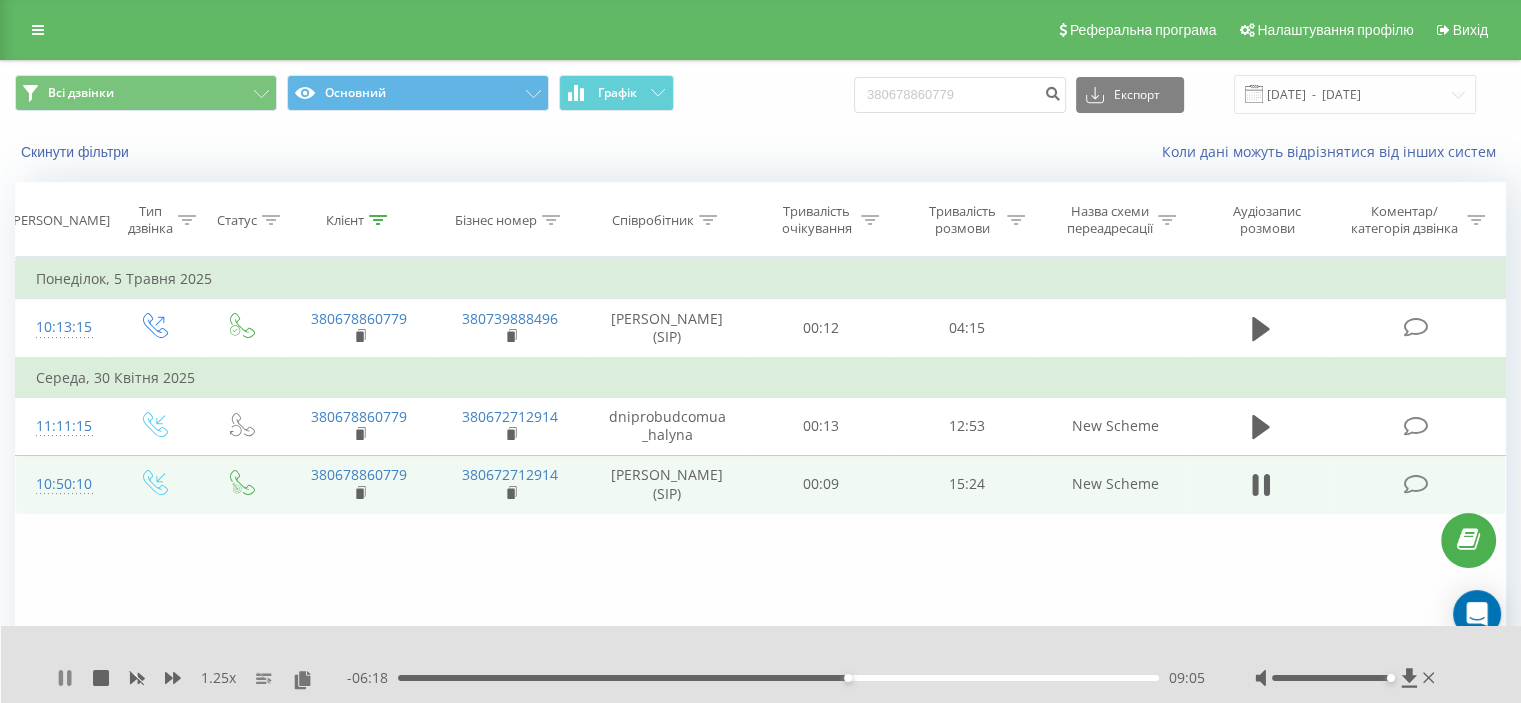 click 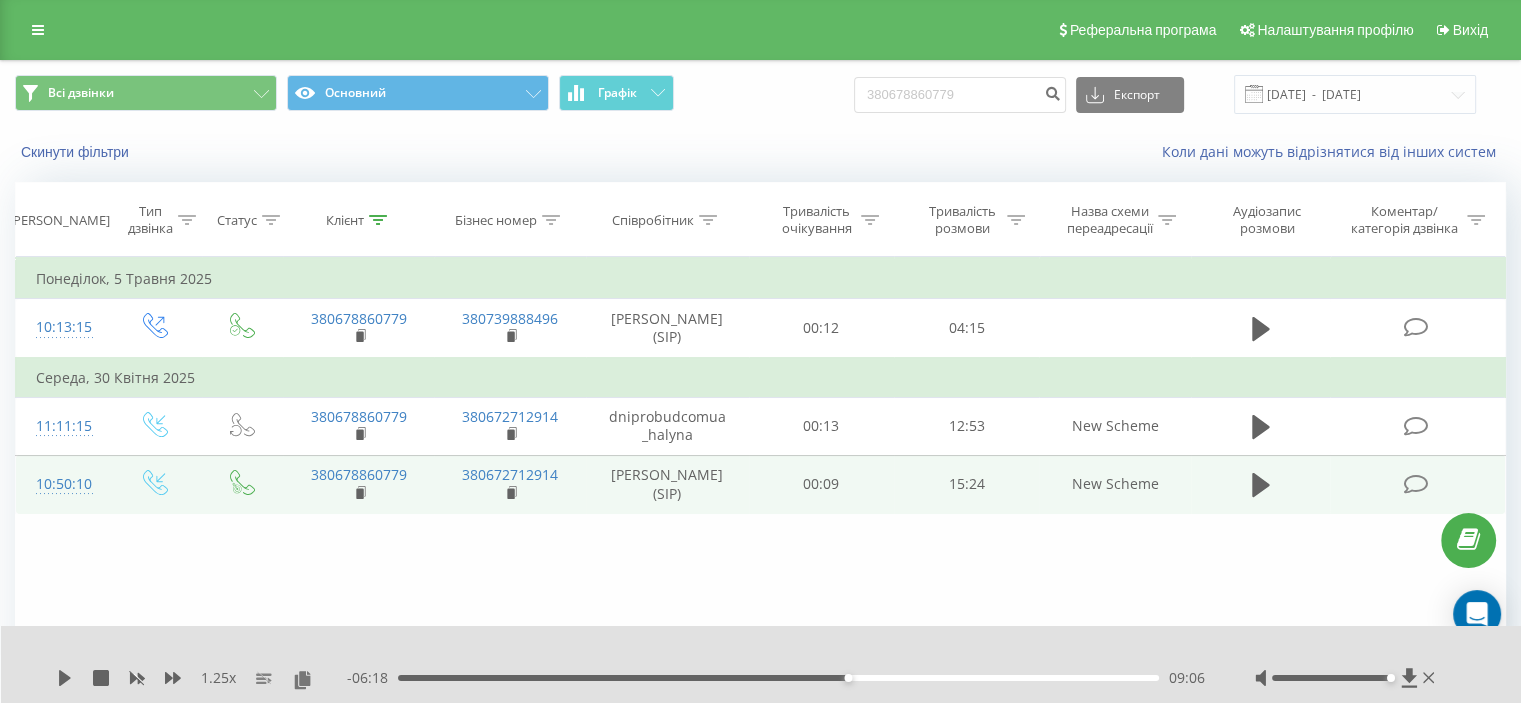 click on "Скинути фільтри Коли дані можуть відрізнятися вiд інших систем" at bounding box center (760, 152) 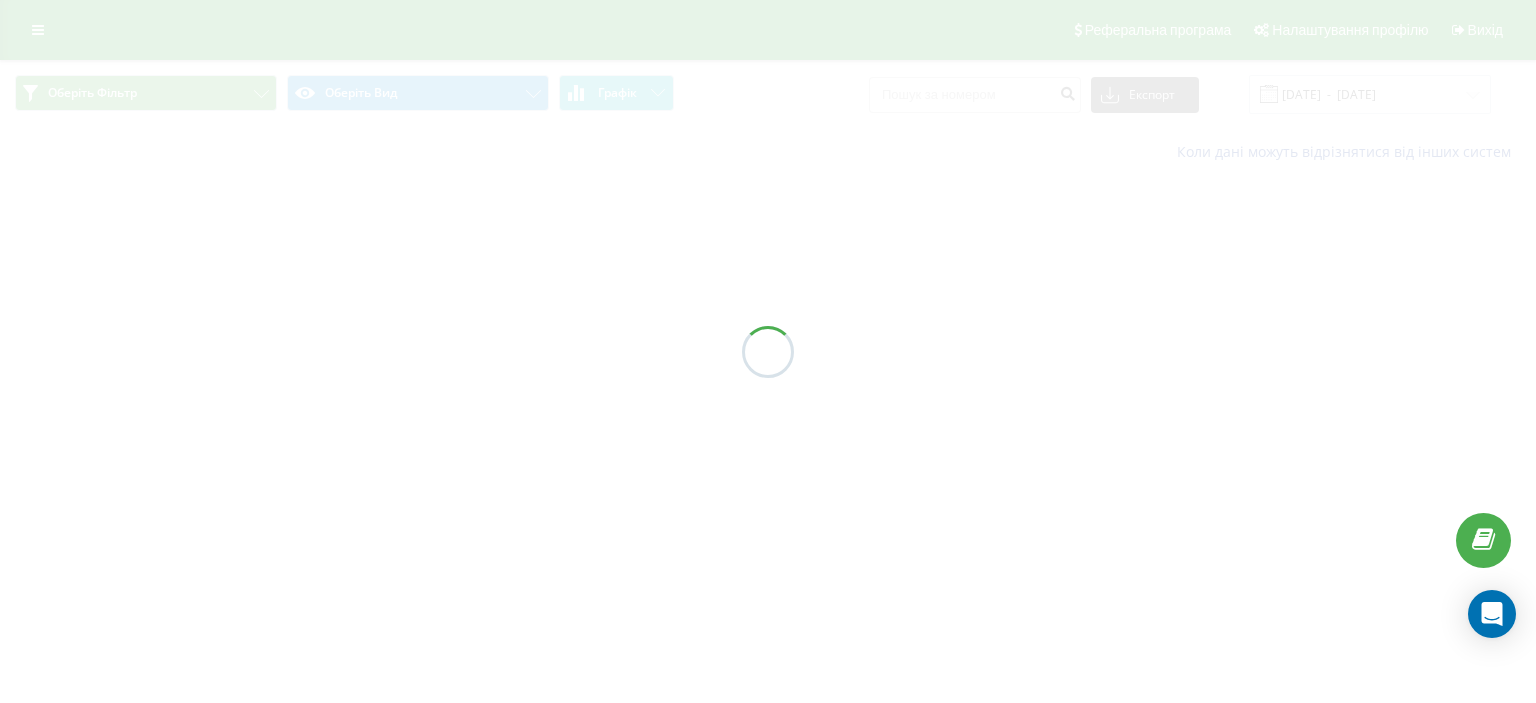 scroll, scrollTop: 0, scrollLeft: 0, axis: both 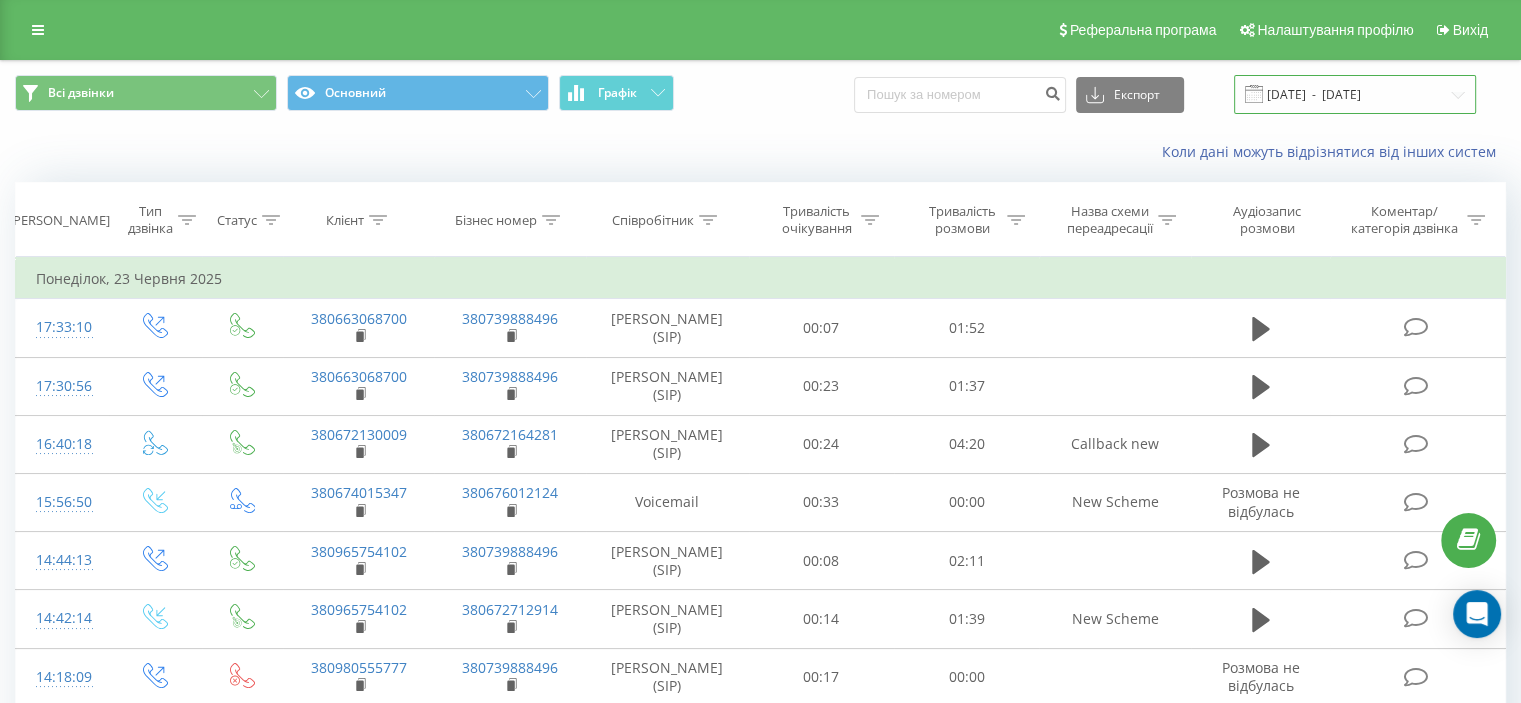 click on "23.05.2025  -  23.06.2025" at bounding box center [1355, 94] 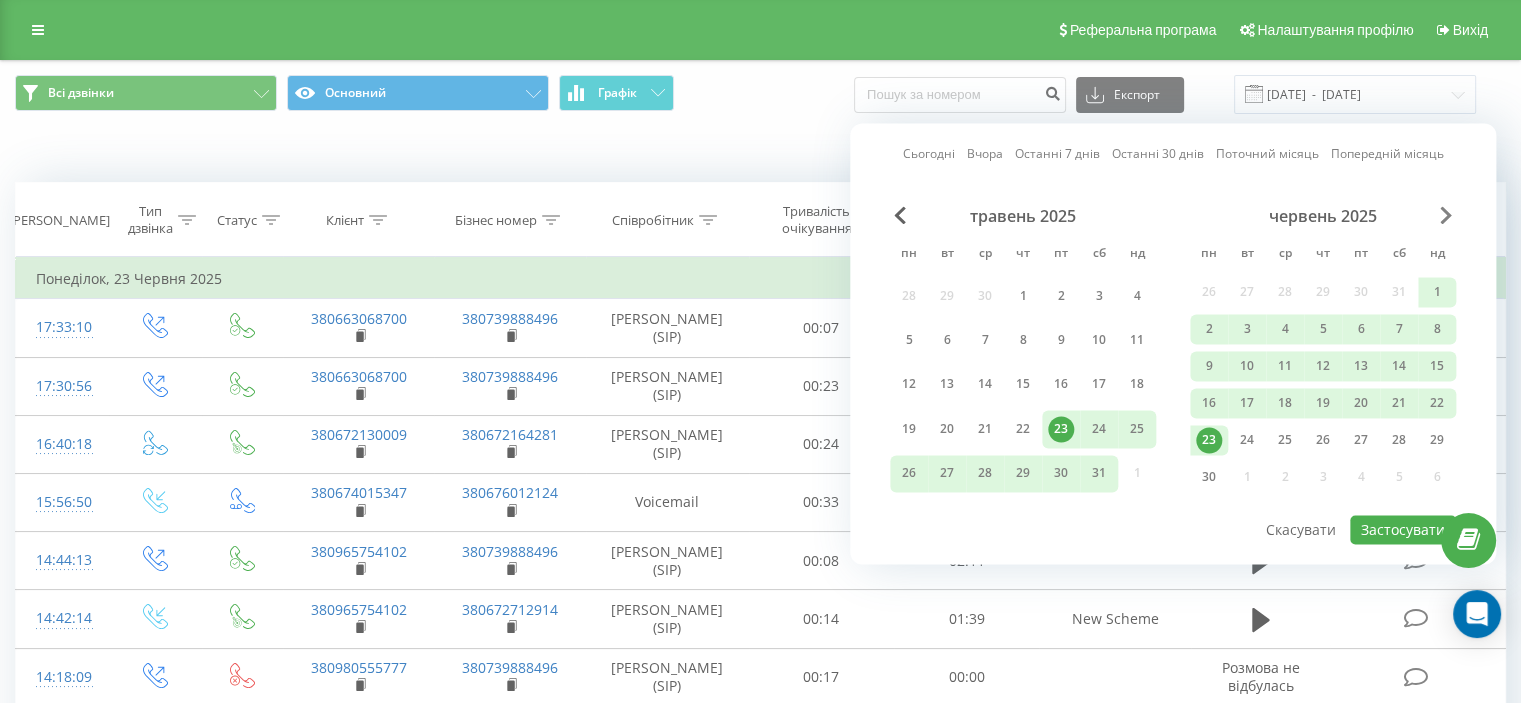 click at bounding box center (1446, 215) 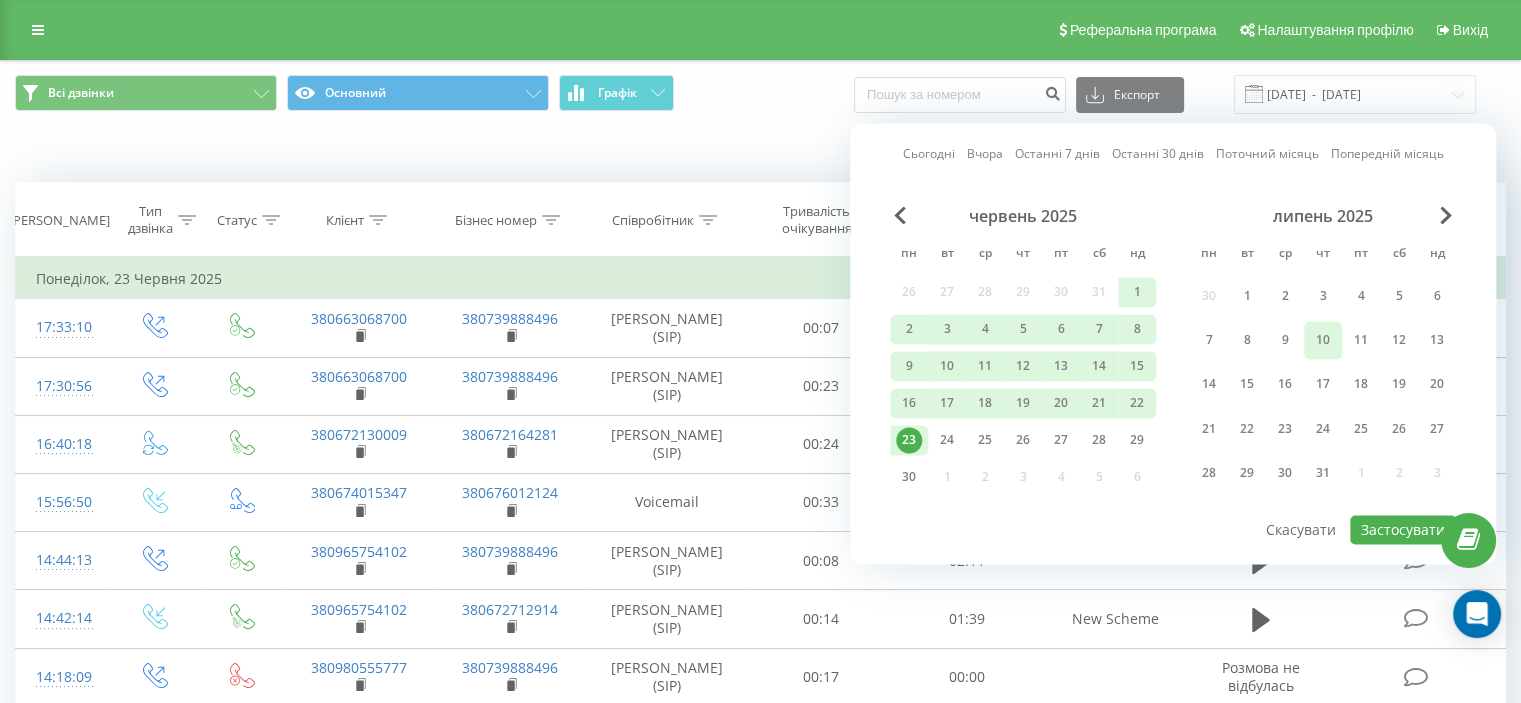 click on "10" at bounding box center (1323, 340) 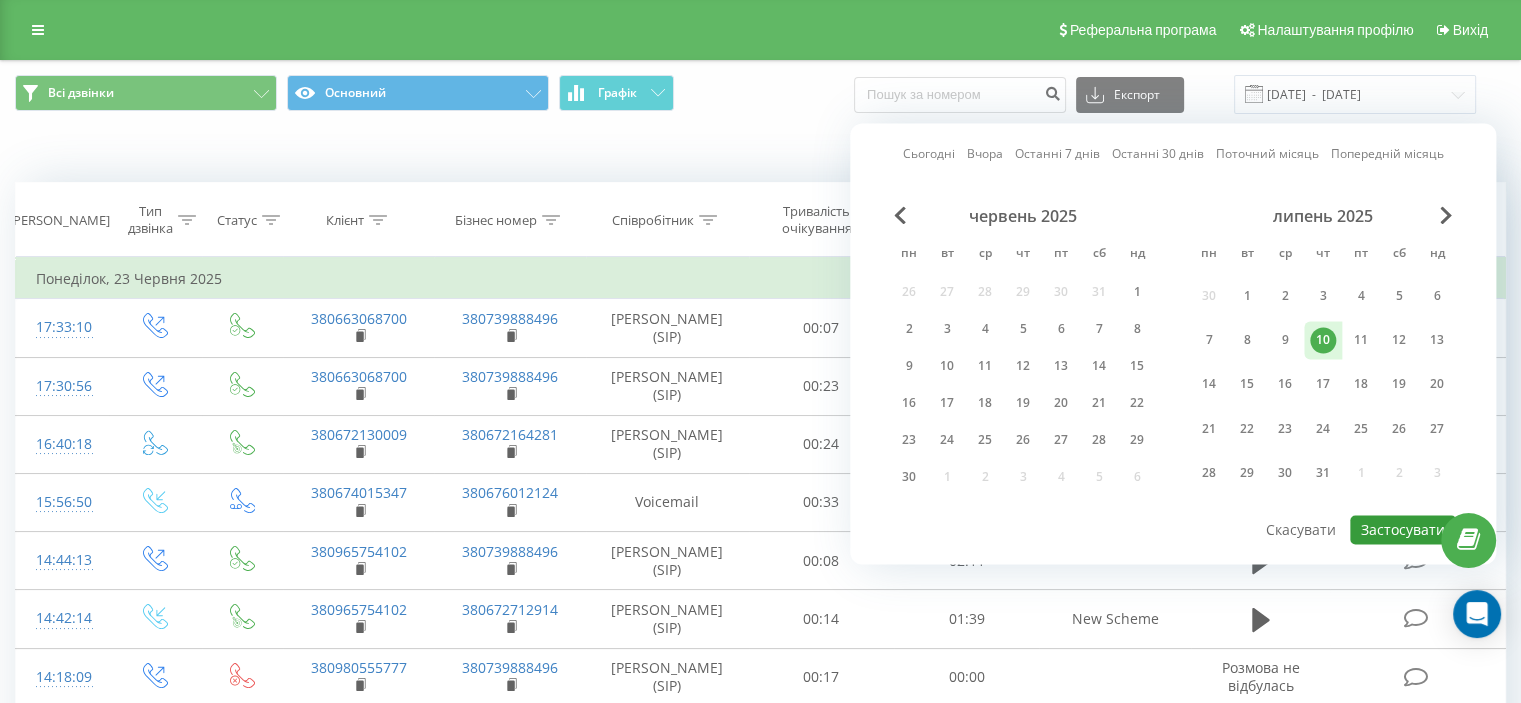 click on "Застосувати" at bounding box center (1403, 529) 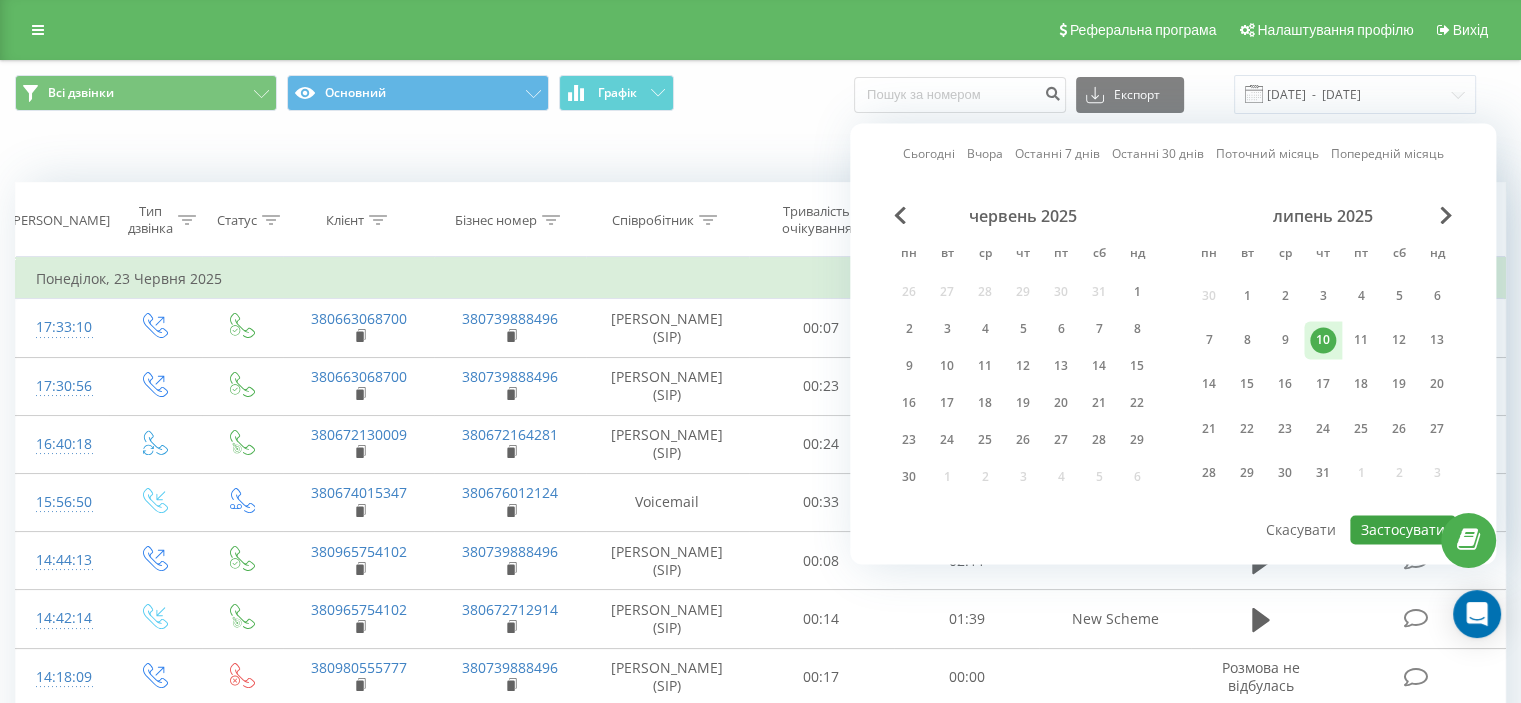 type on "[DATE]  -  [DATE]" 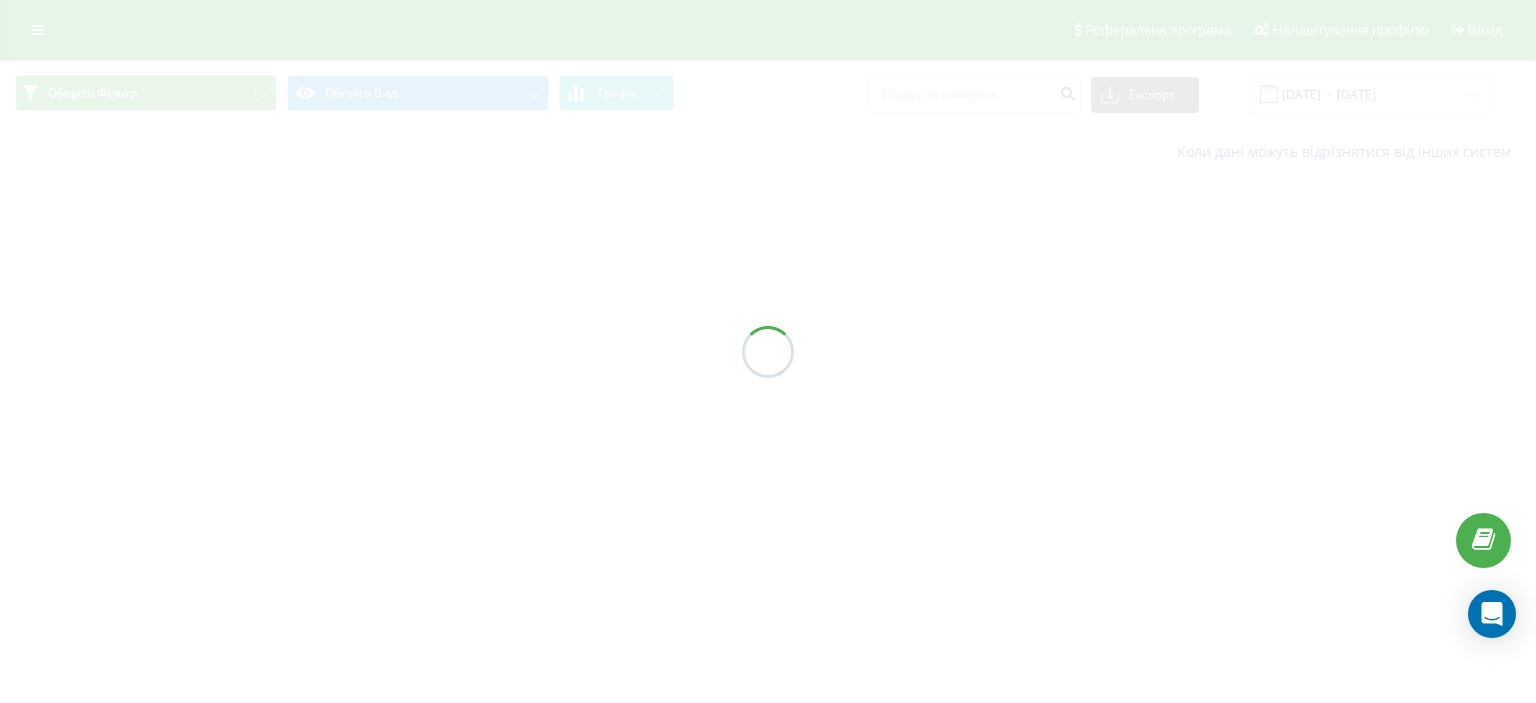 scroll, scrollTop: 0, scrollLeft: 0, axis: both 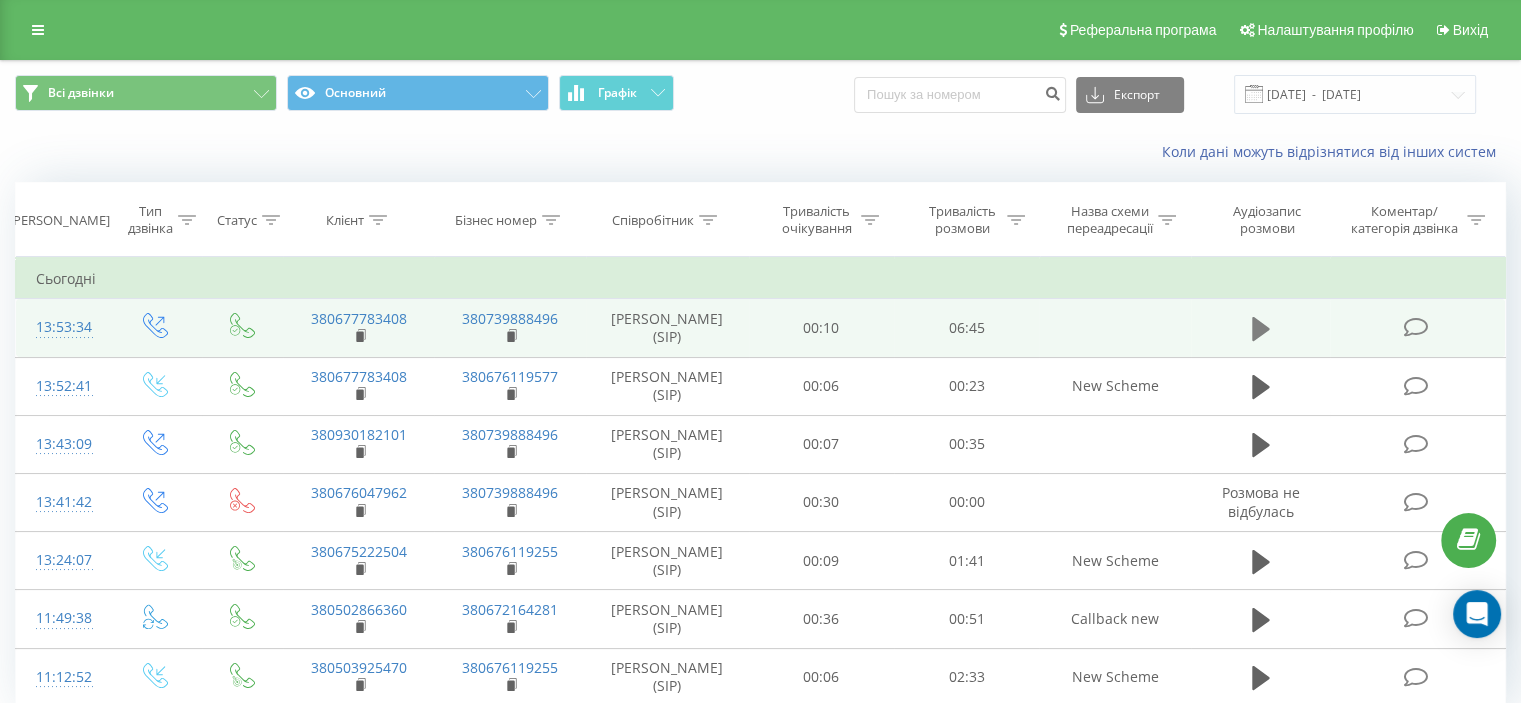 click 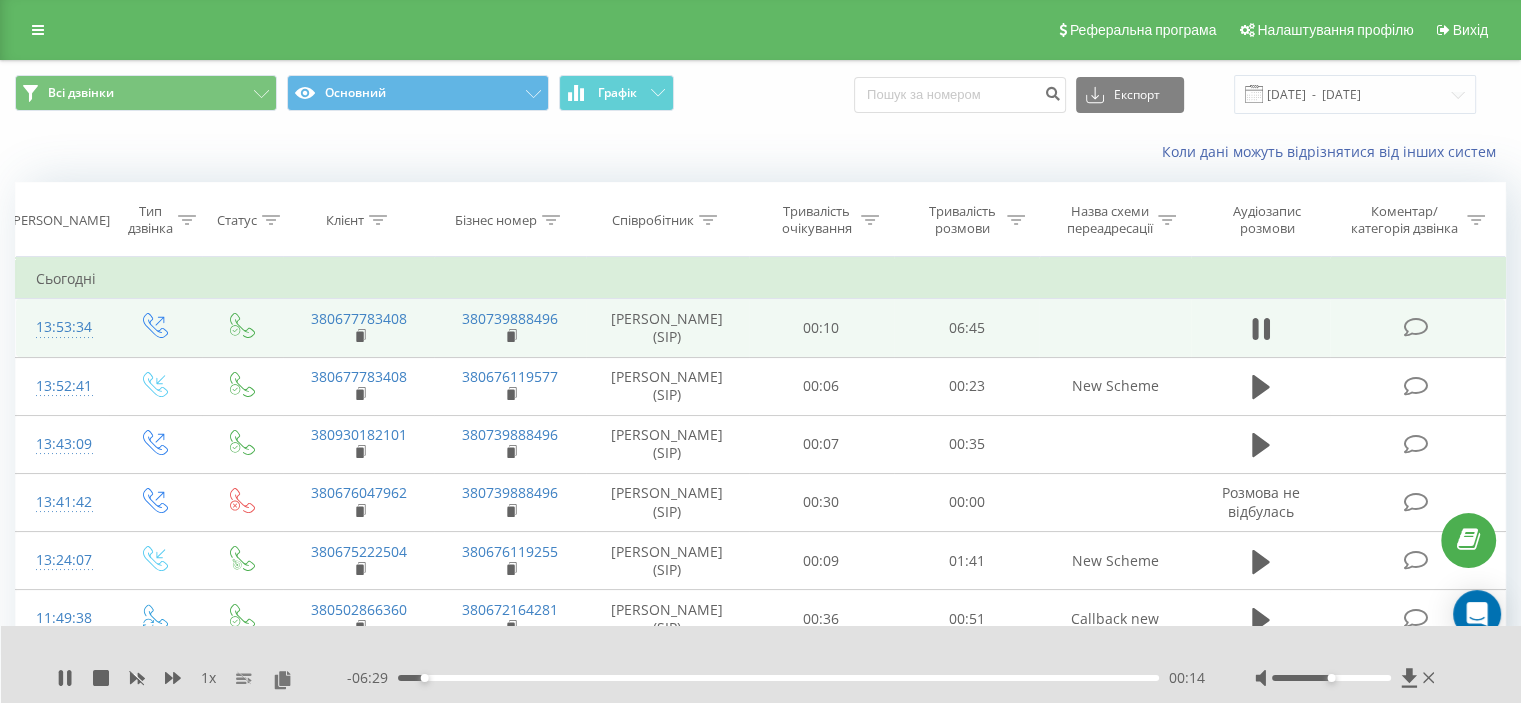 click at bounding box center (1114, 328) 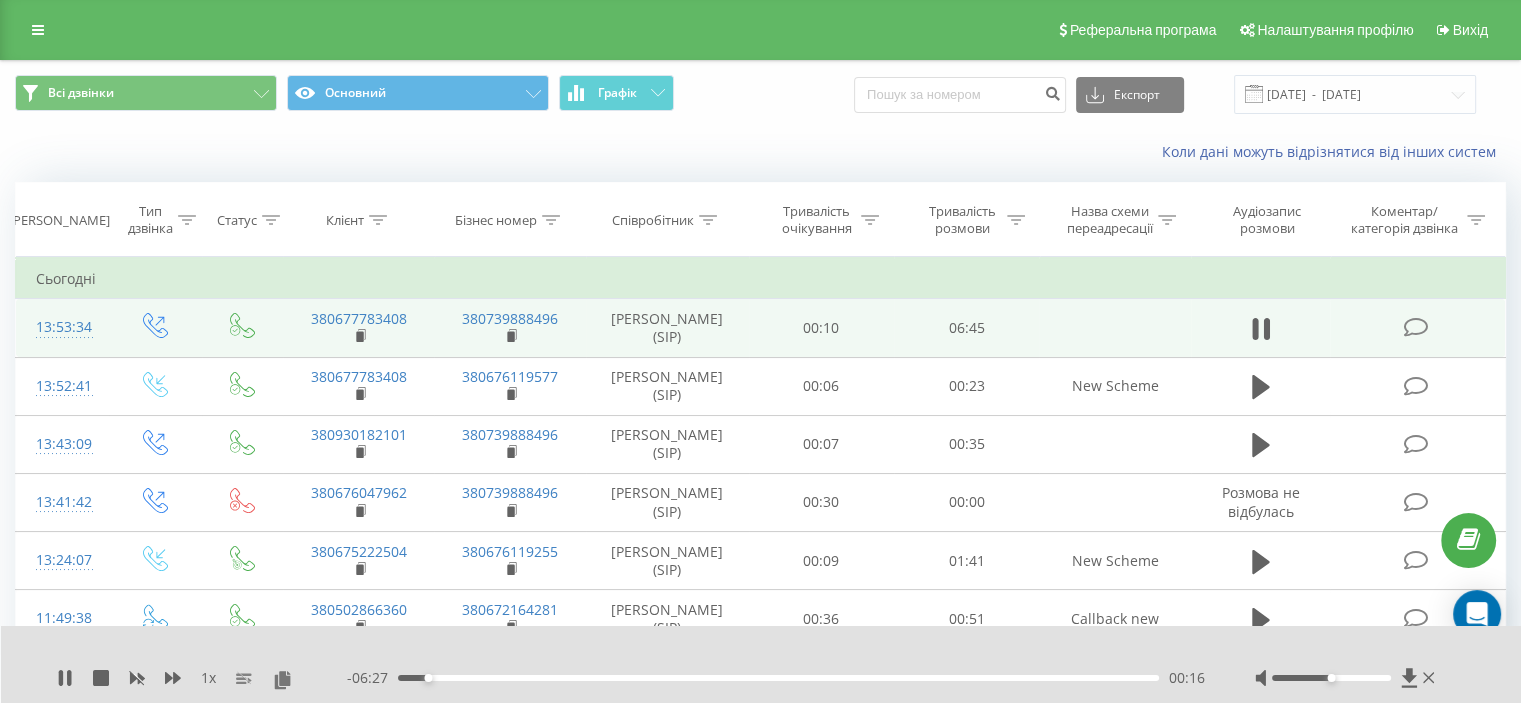 click at bounding box center [1114, 328] 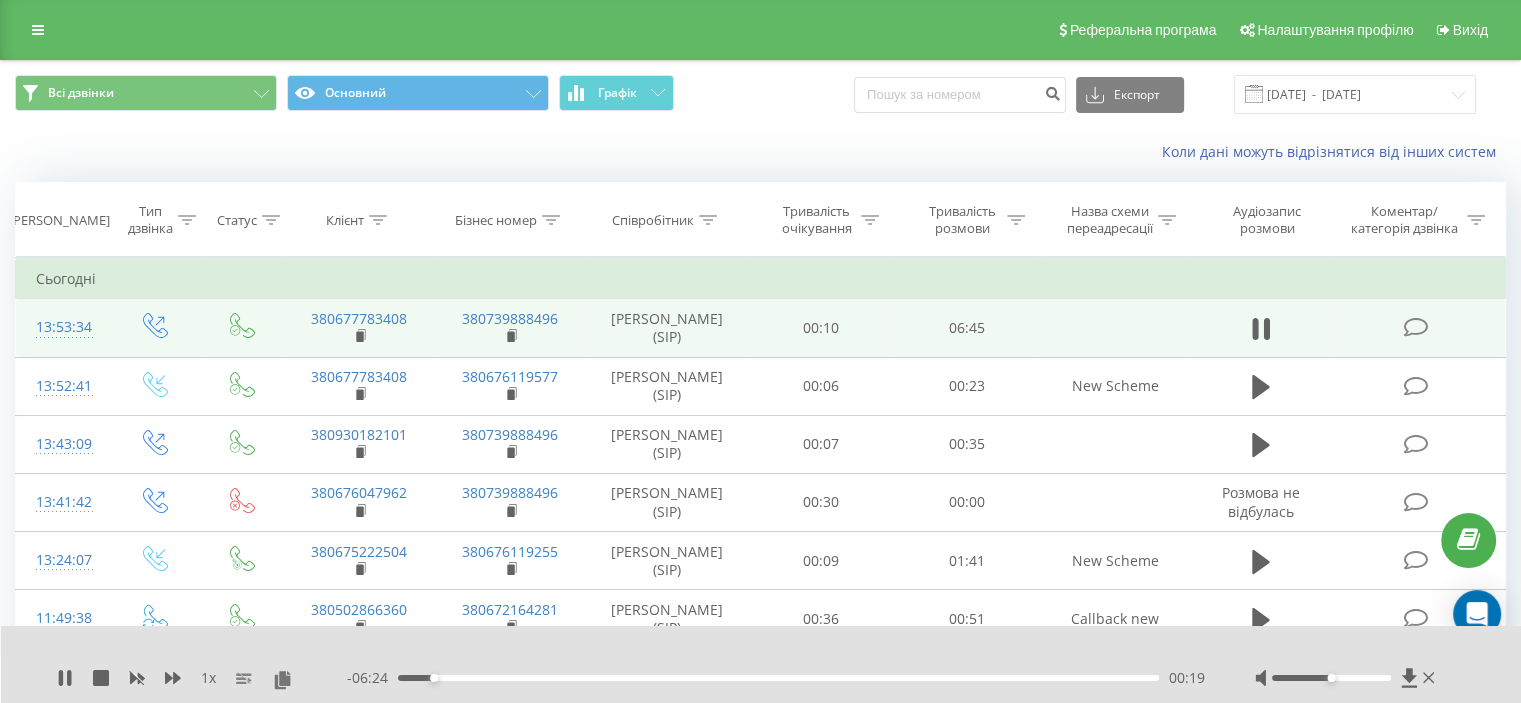click at bounding box center [1114, 328] 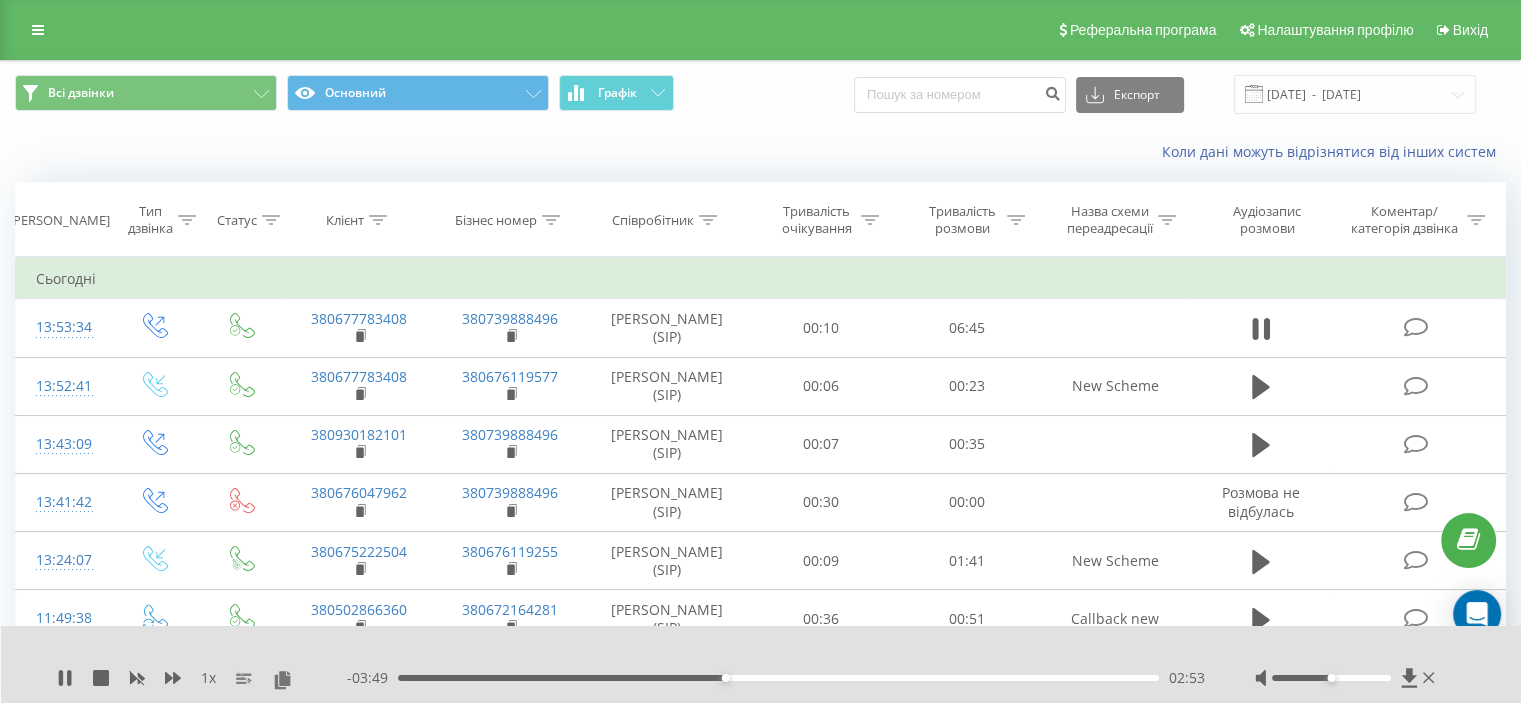 click on "1 x  - 03:49 02:53   02:53" at bounding box center (761, 664) 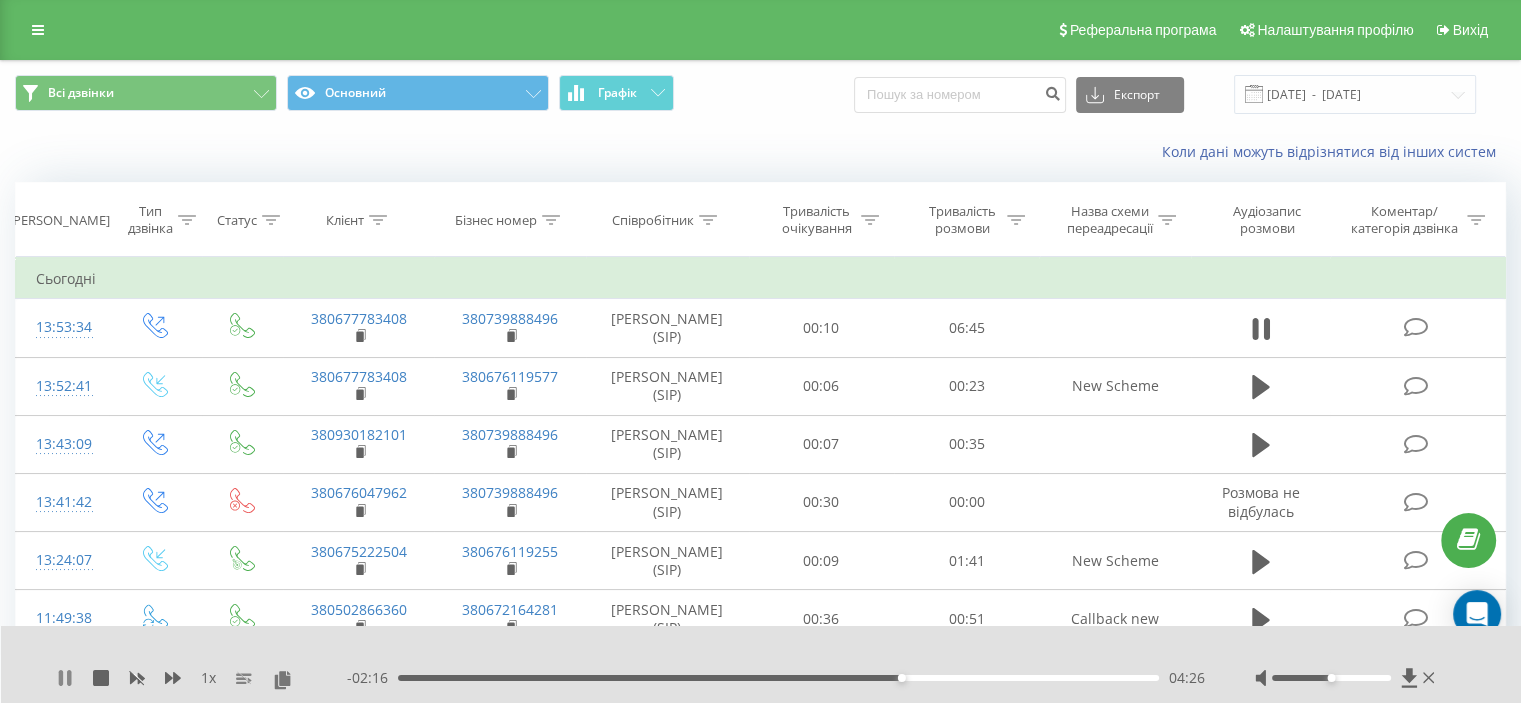 click 